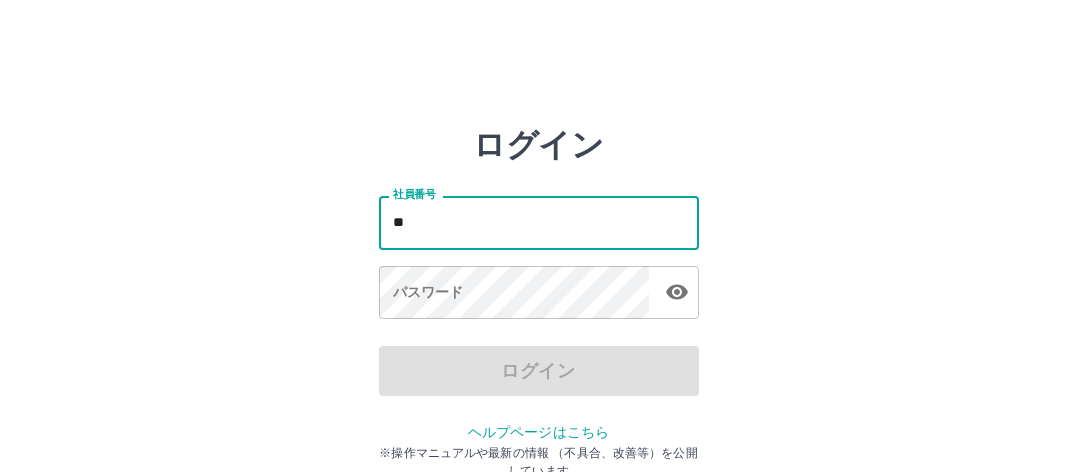 scroll, scrollTop: 0, scrollLeft: 0, axis: both 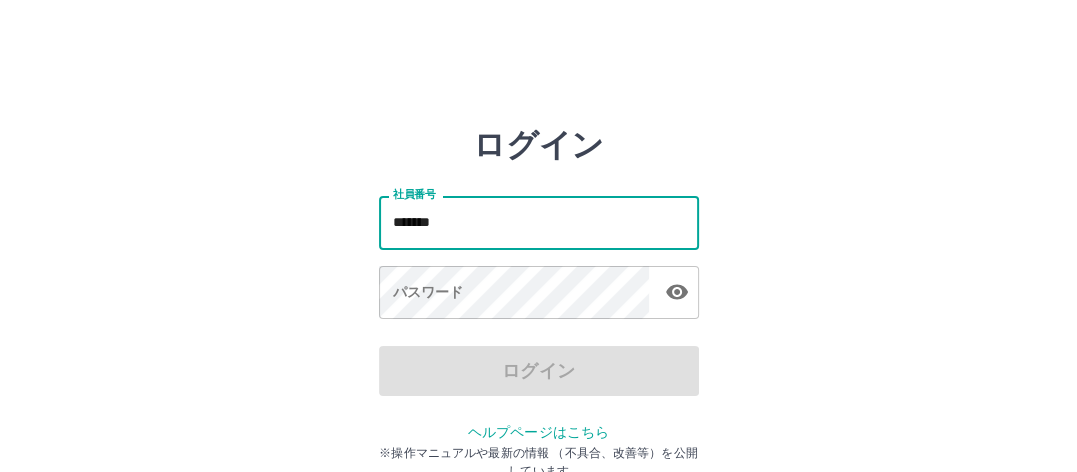 type on "*******" 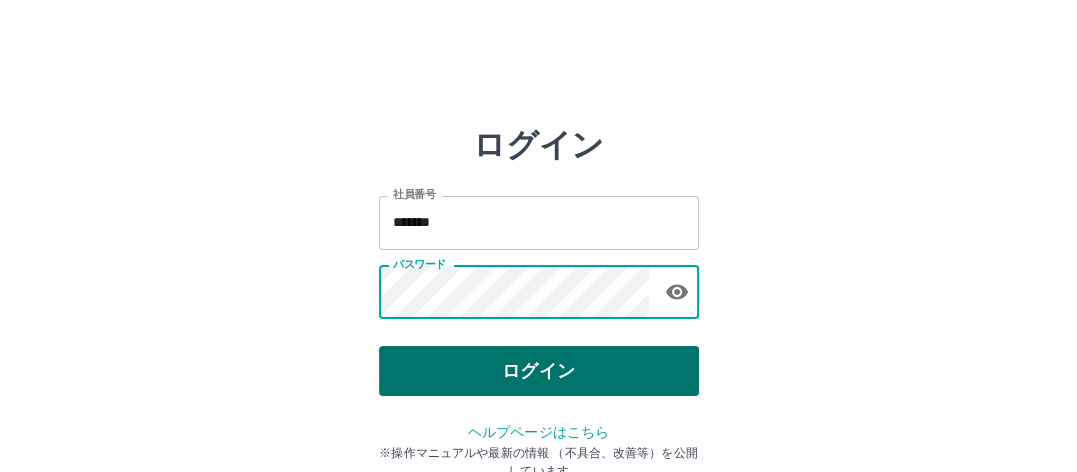 click on "ログイン" at bounding box center [539, 371] 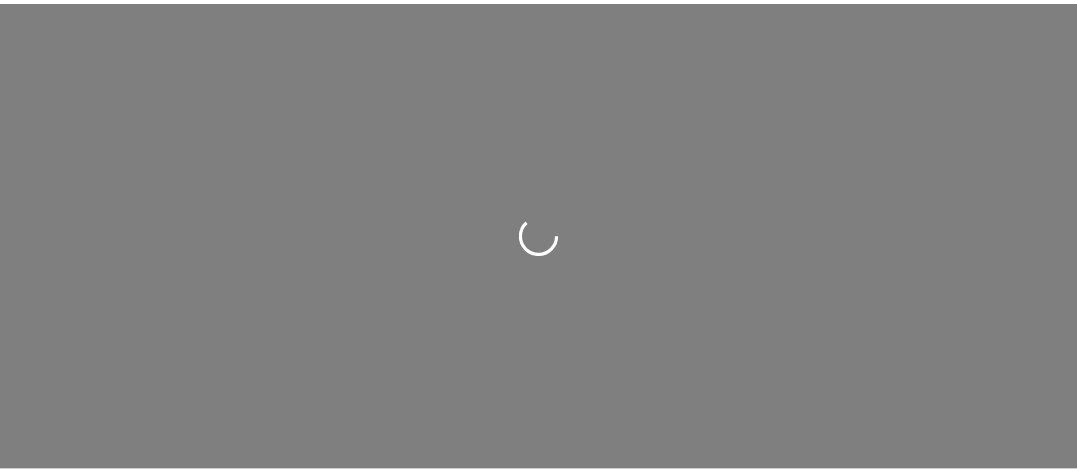 scroll, scrollTop: 0, scrollLeft: 0, axis: both 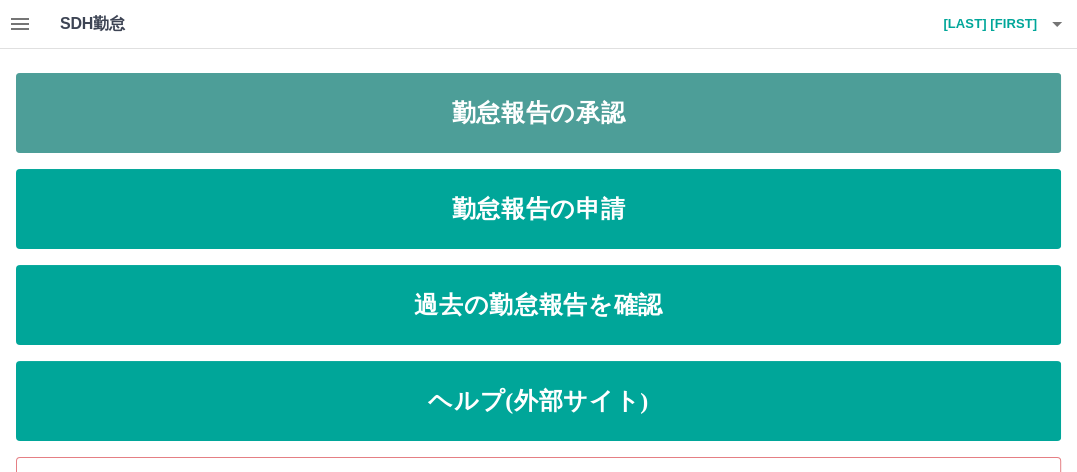 click on "勤怠報告の承認" at bounding box center (538, 113) 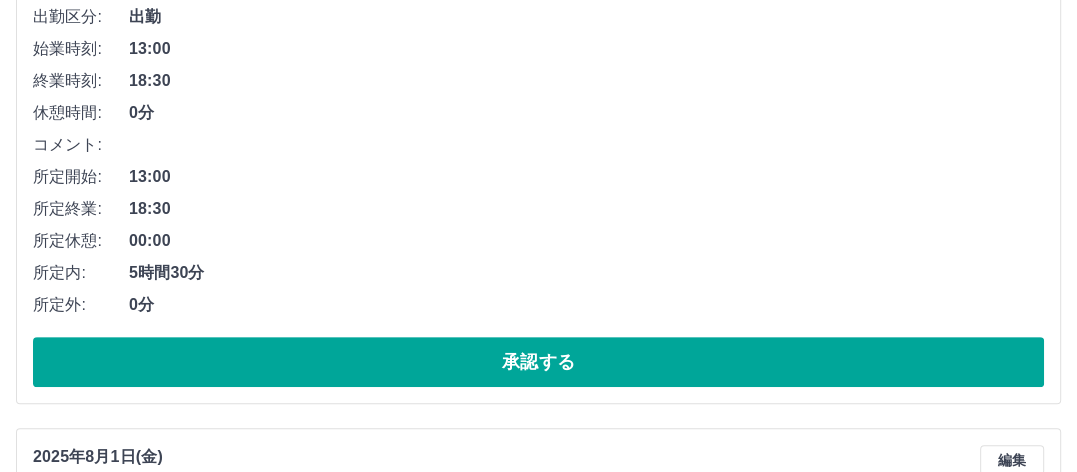 scroll, scrollTop: 400, scrollLeft: 0, axis: vertical 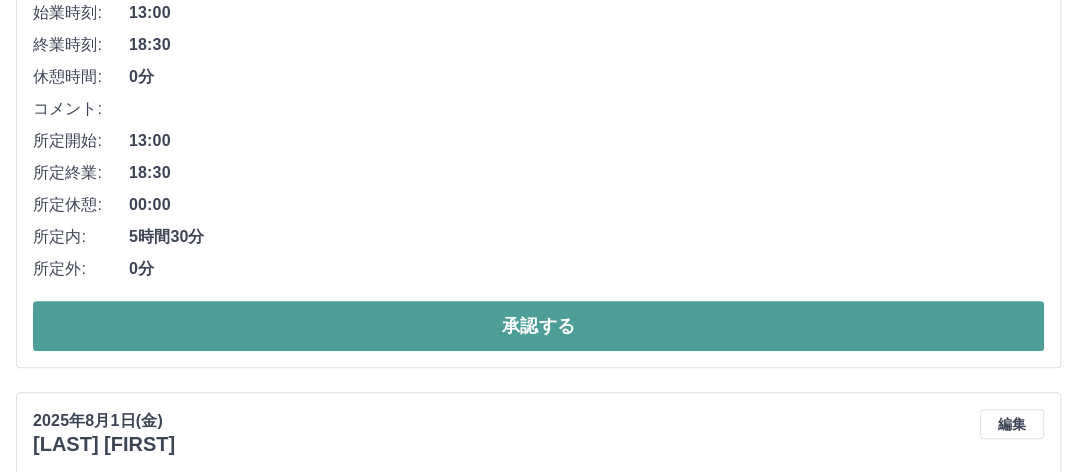 click on "承認する" at bounding box center (538, 326) 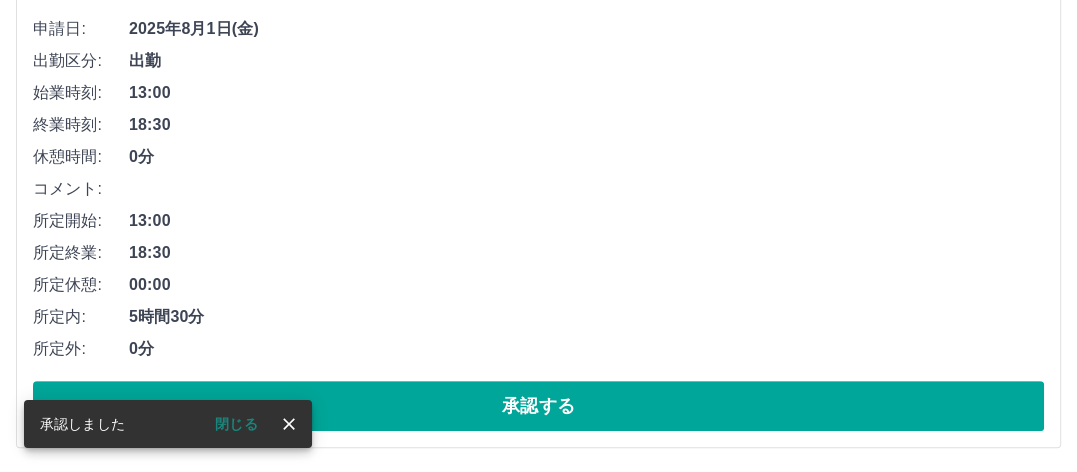 scroll, scrollTop: 0, scrollLeft: 0, axis: both 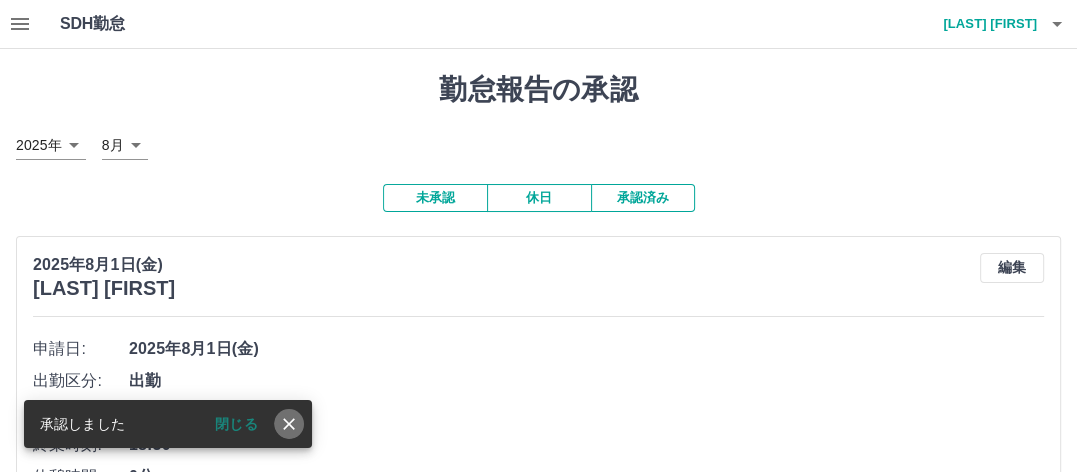 drag, startPoint x: 283, startPoint y: 425, endPoint x: 328, endPoint y: 345, distance: 91.787796 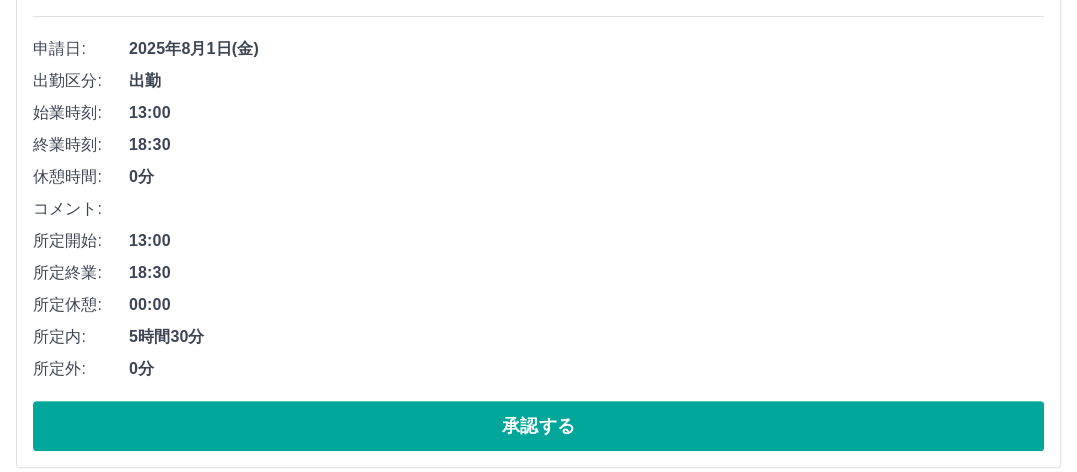 scroll, scrollTop: 320, scrollLeft: 0, axis: vertical 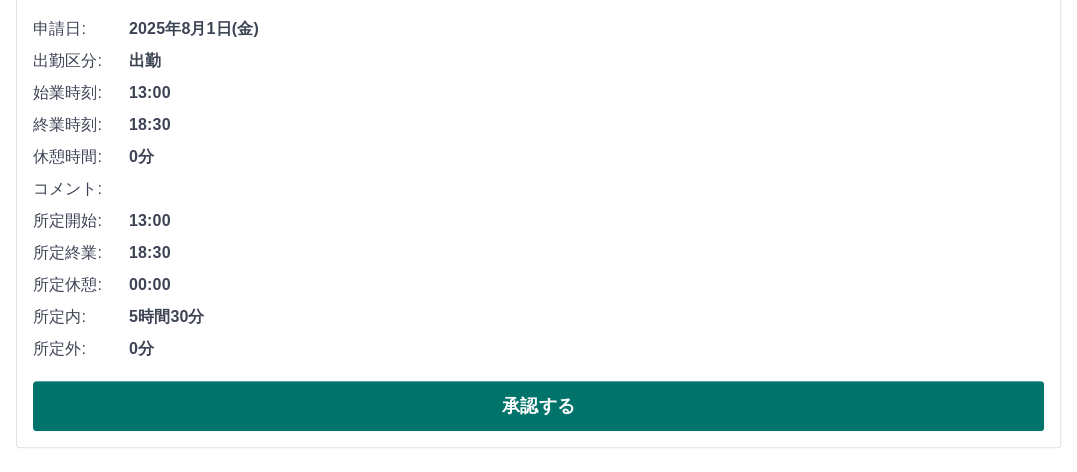 click on "承認する" at bounding box center [538, 406] 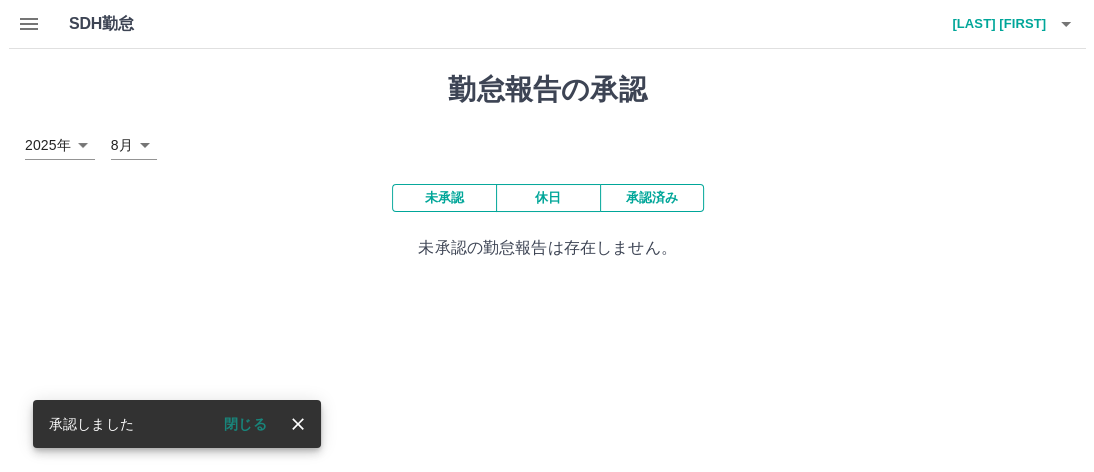 scroll, scrollTop: 0, scrollLeft: 0, axis: both 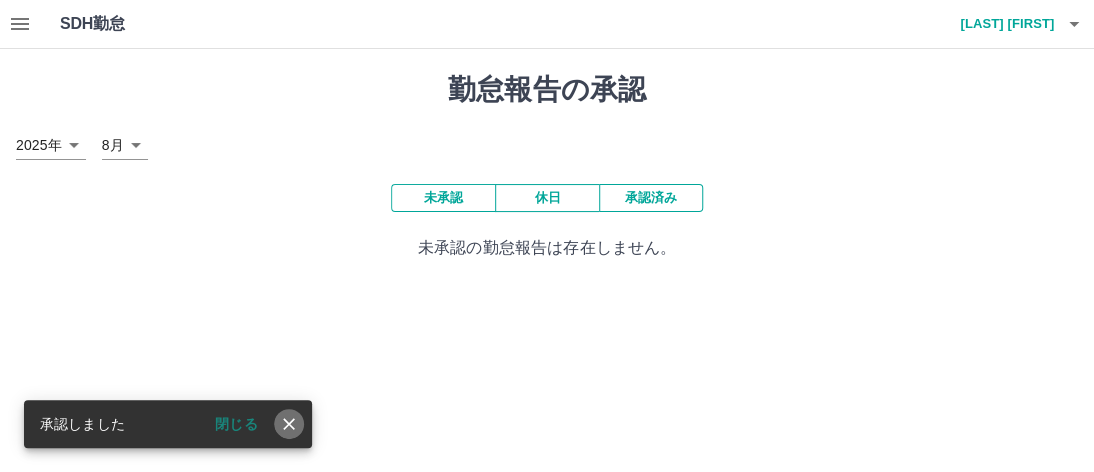 click 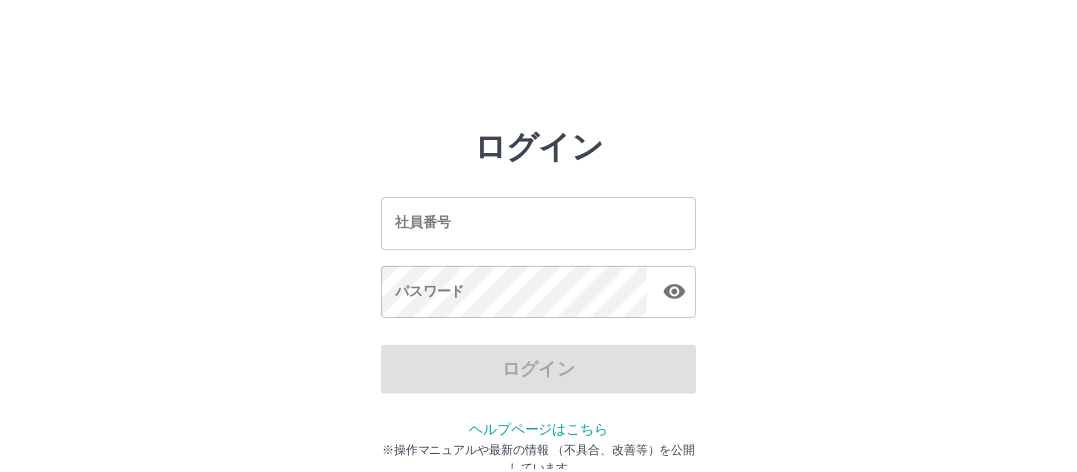 scroll, scrollTop: 0, scrollLeft: 0, axis: both 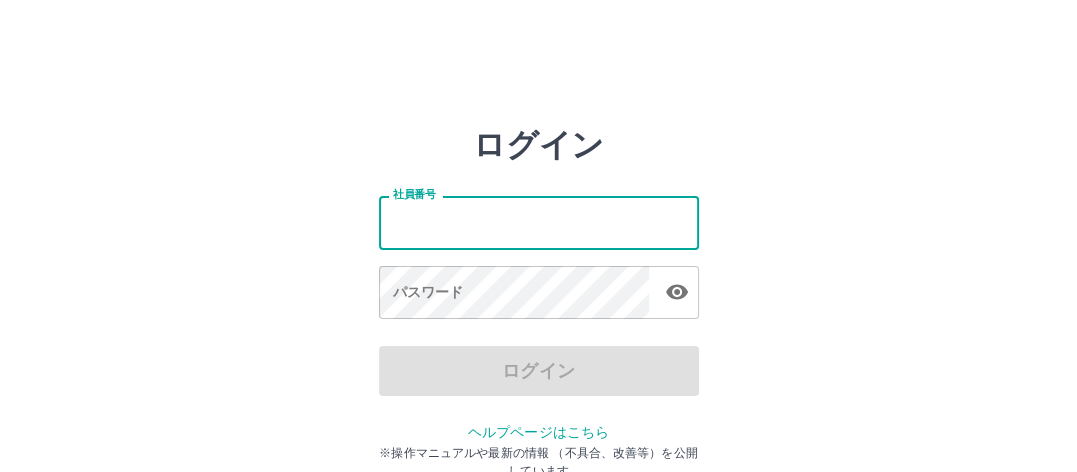 click on "社員番号" at bounding box center [539, 222] 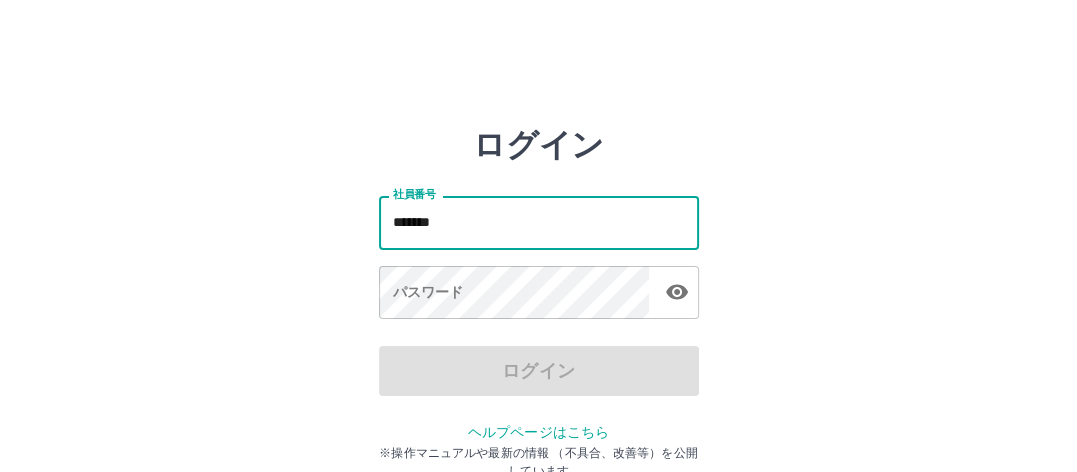 type on "*******" 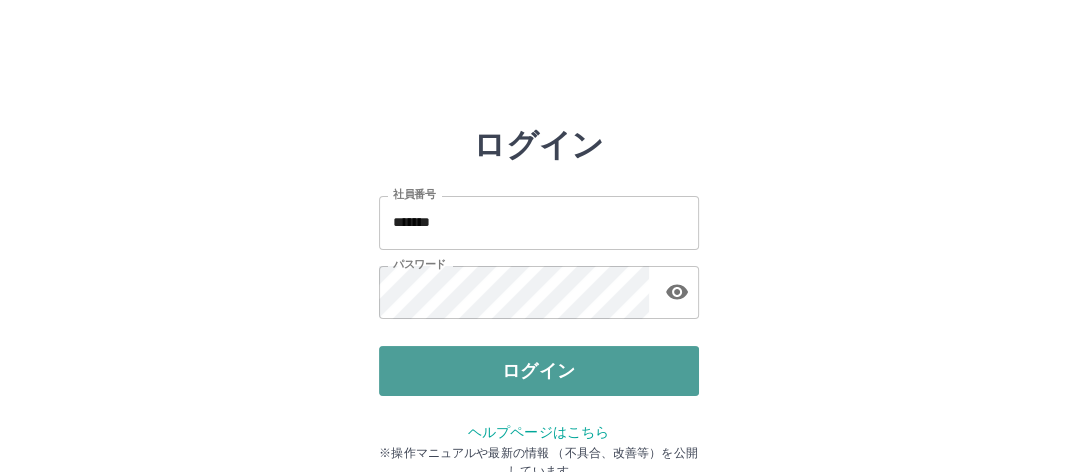 click on "ログイン" at bounding box center [539, 371] 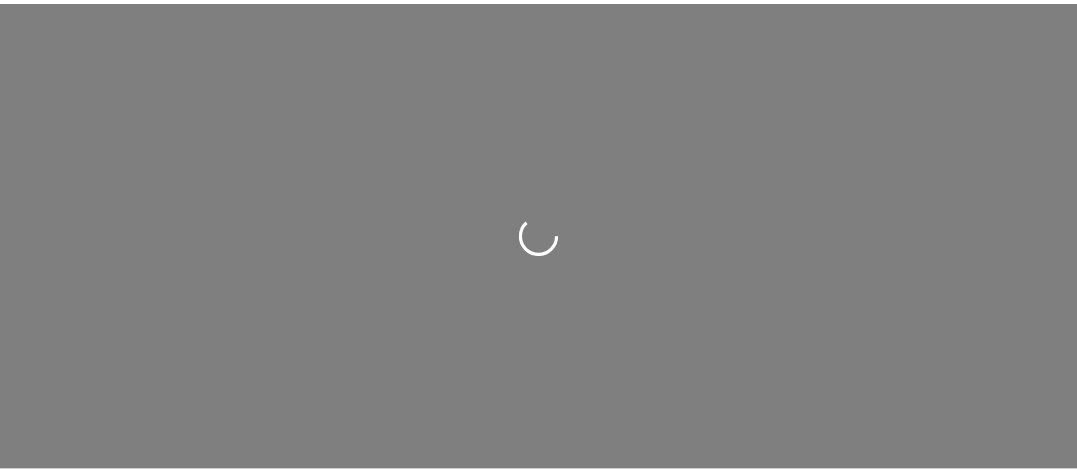scroll, scrollTop: 0, scrollLeft: 0, axis: both 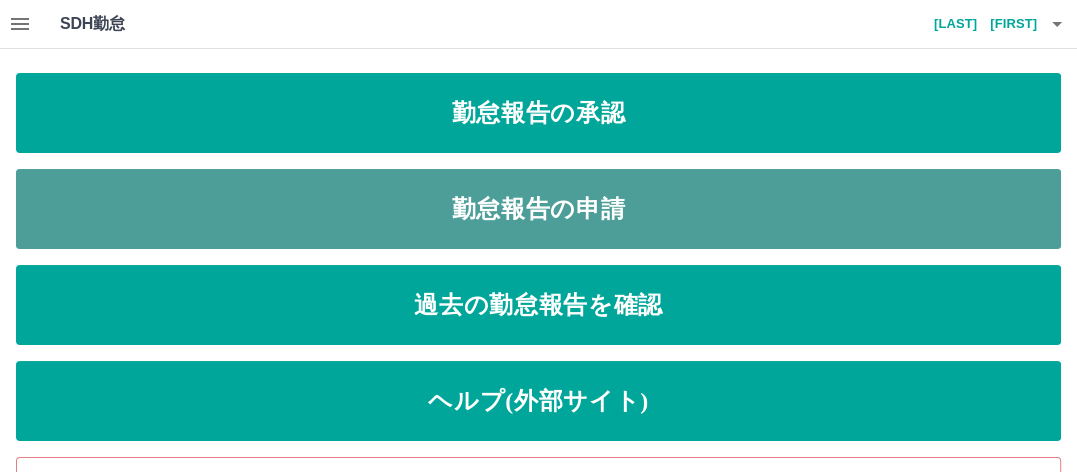 click on "勤怠報告の申請" at bounding box center (538, 209) 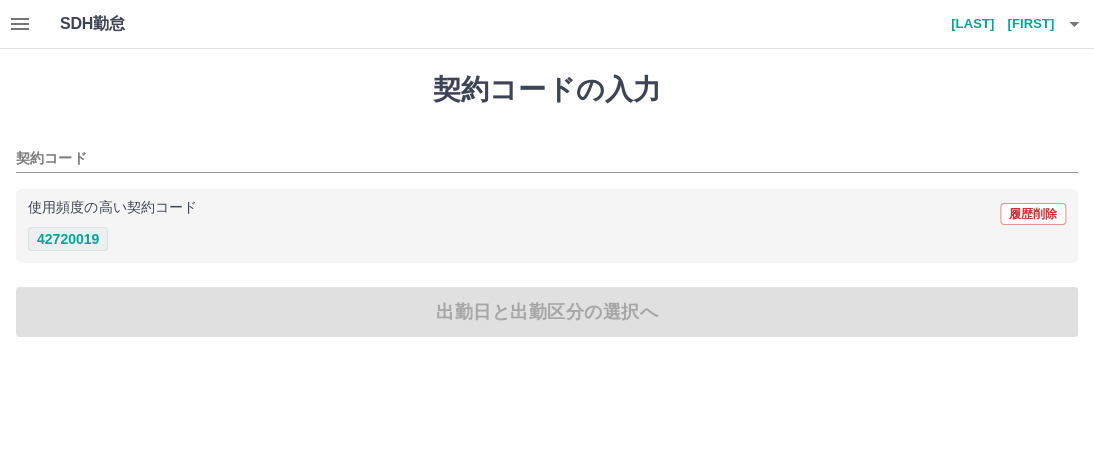 click on "42720019" at bounding box center [68, 239] 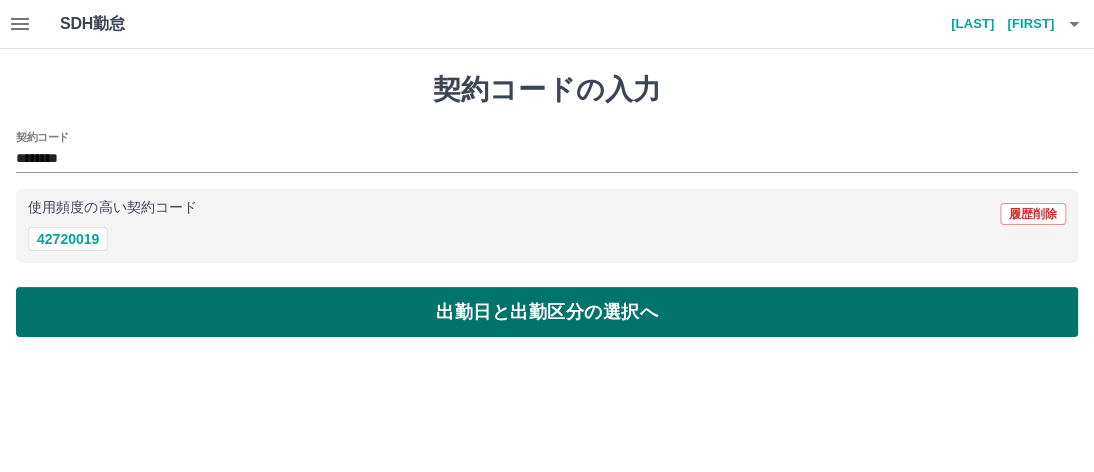 click on "出勤日と出勤区分の選択へ" at bounding box center [547, 312] 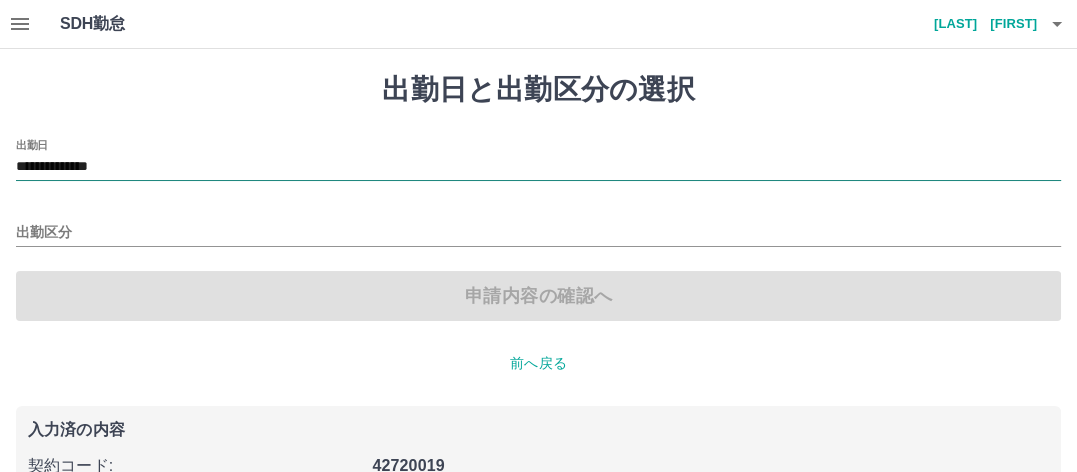 click on "**********" at bounding box center (538, 167) 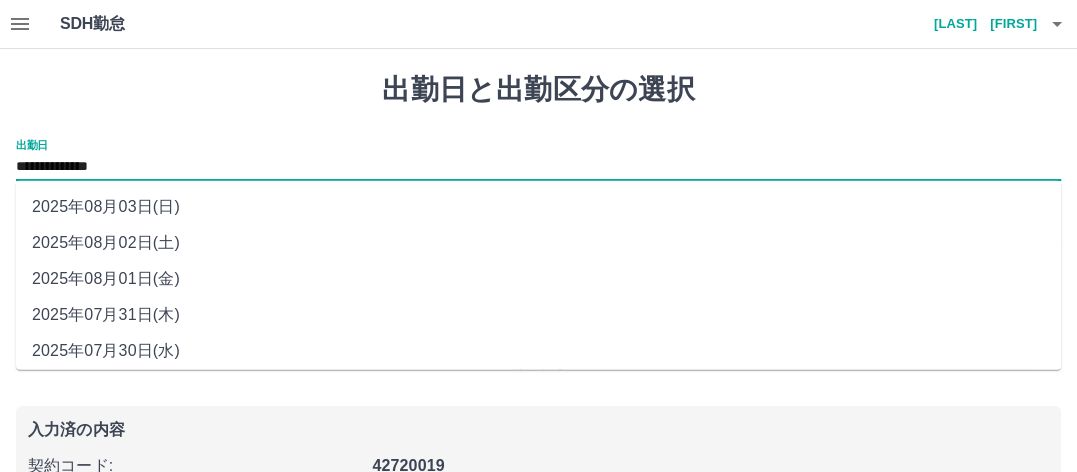 click on "2025年08月03日(日)" at bounding box center [538, 207] 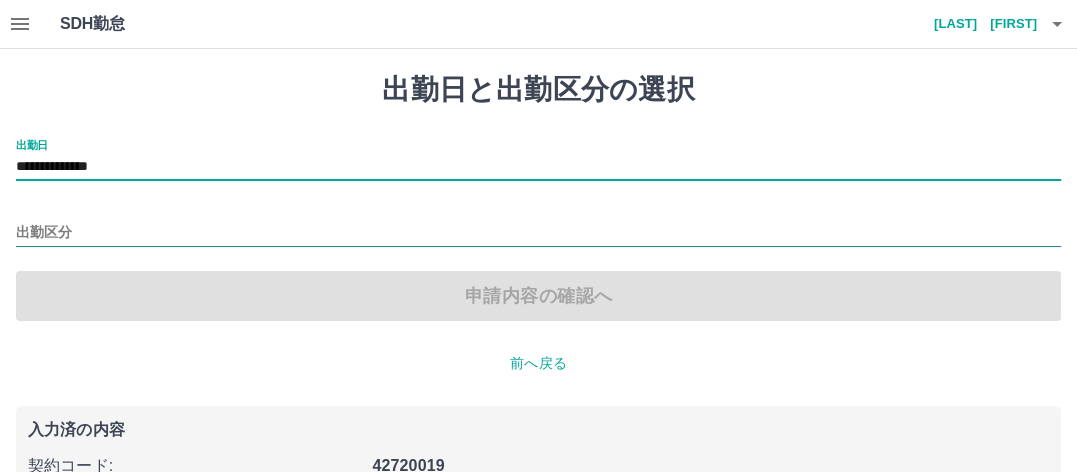 click on "出勤区分" at bounding box center (538, 233) 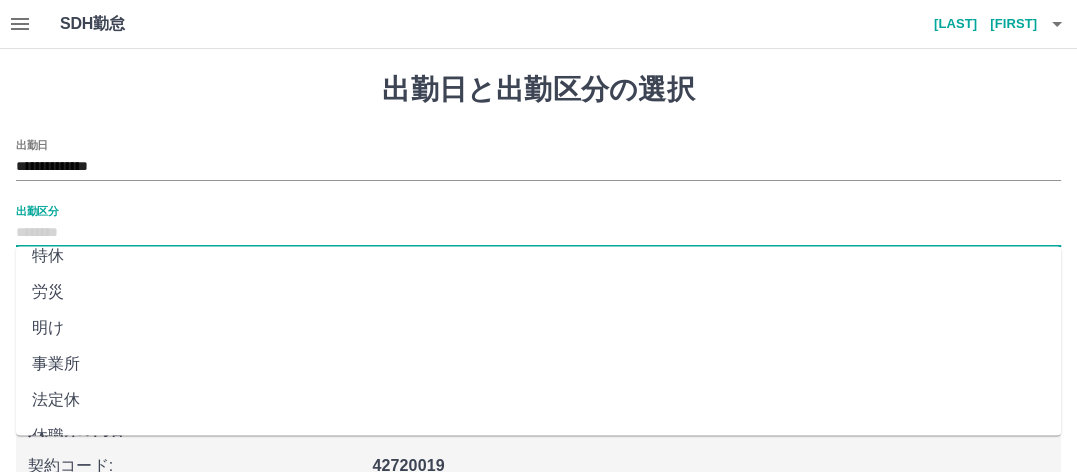 scroll, scrollTop: 475, scrollLeft: 0, axis: vertical 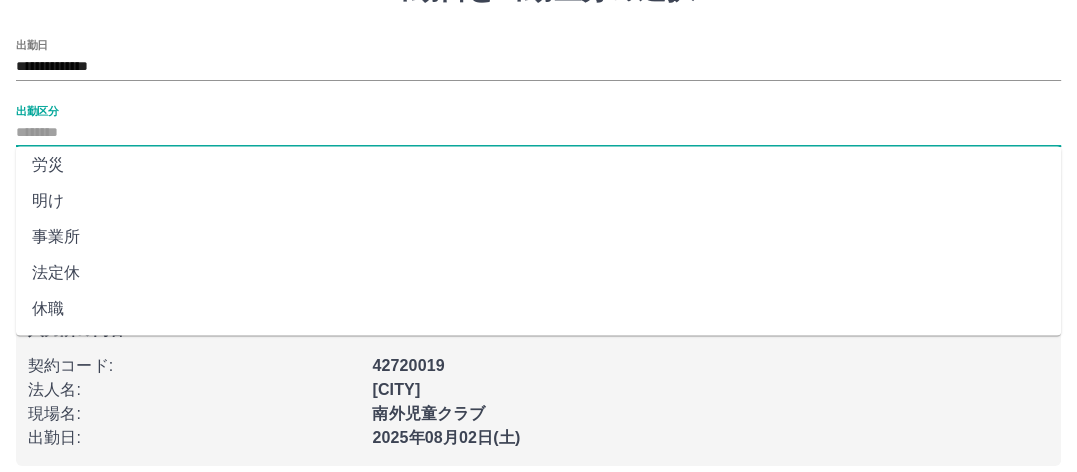 click on "法定休" at bounding box center [538, 273] 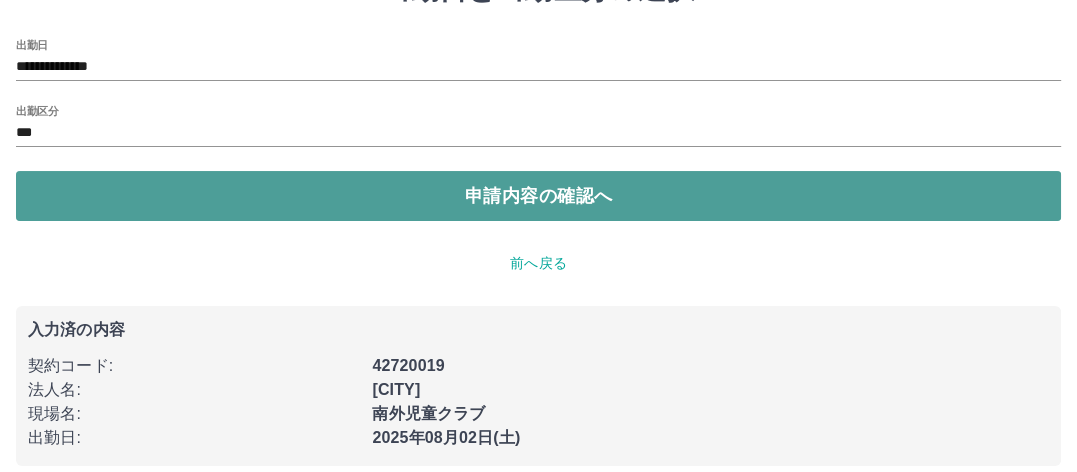 click on "申請内容の確認へ" at bounding box center [538, 196] 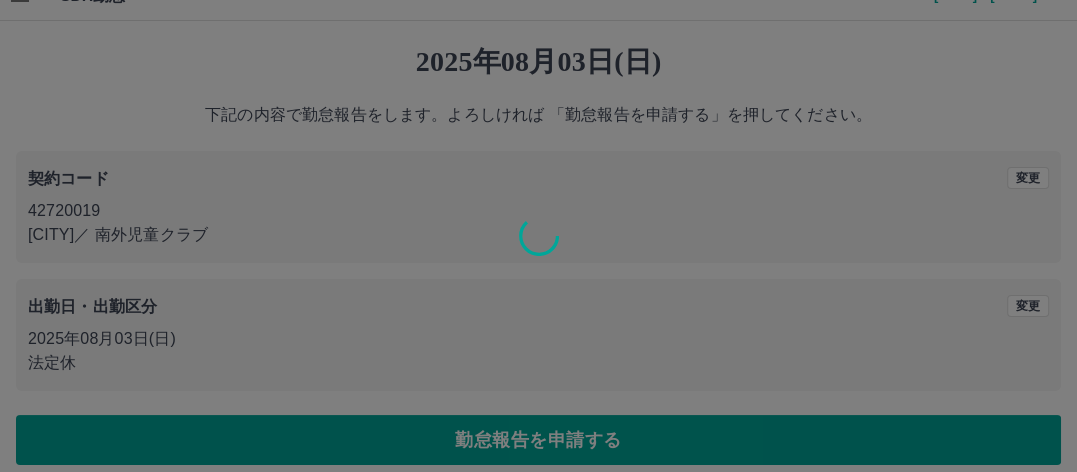 scroll, scrollTop: 44, scrollLeft: 0, axis: vertical 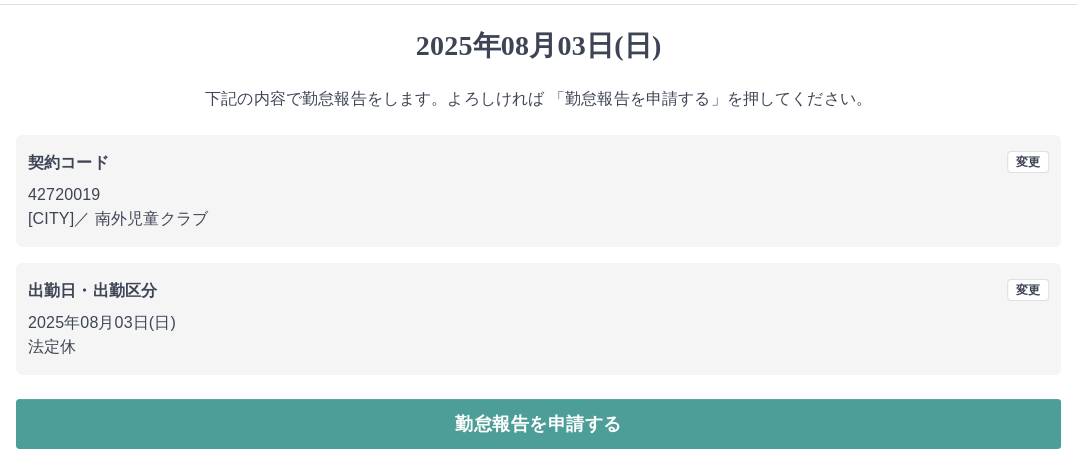 click on "勤怠報告を申請する" at bounding box center (538, 424) 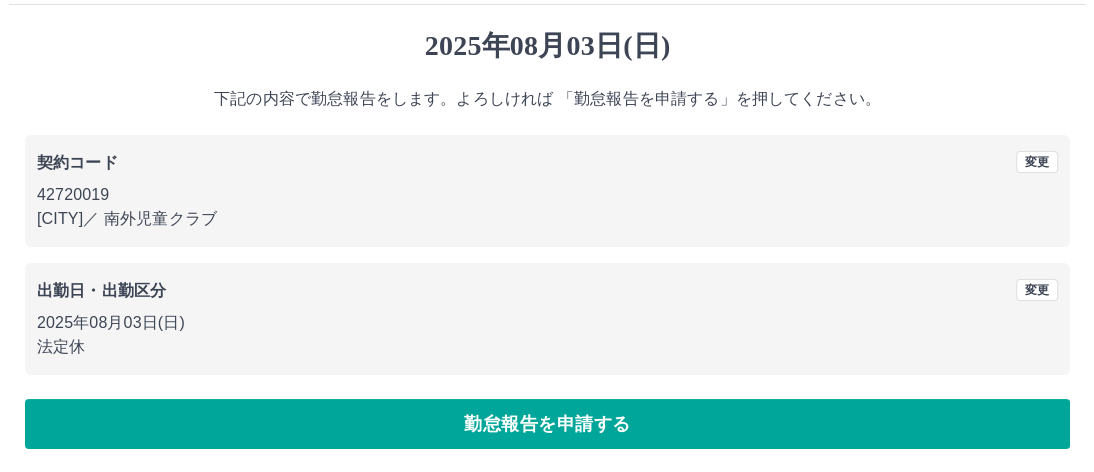 scroll, scrollTop: 0, scrollLeft: 0, axis: both 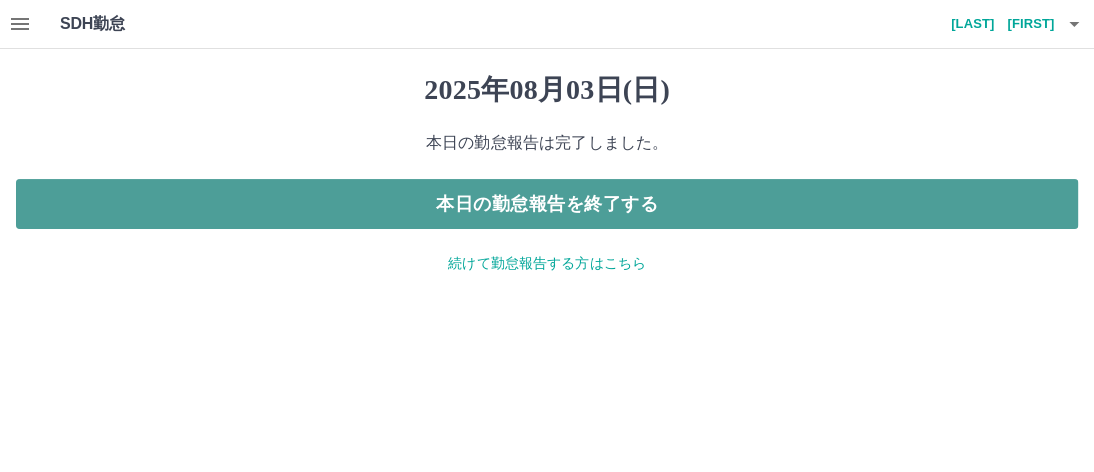 click on "本日の勤怠報告を終了する" at bounding box center [547, 204] 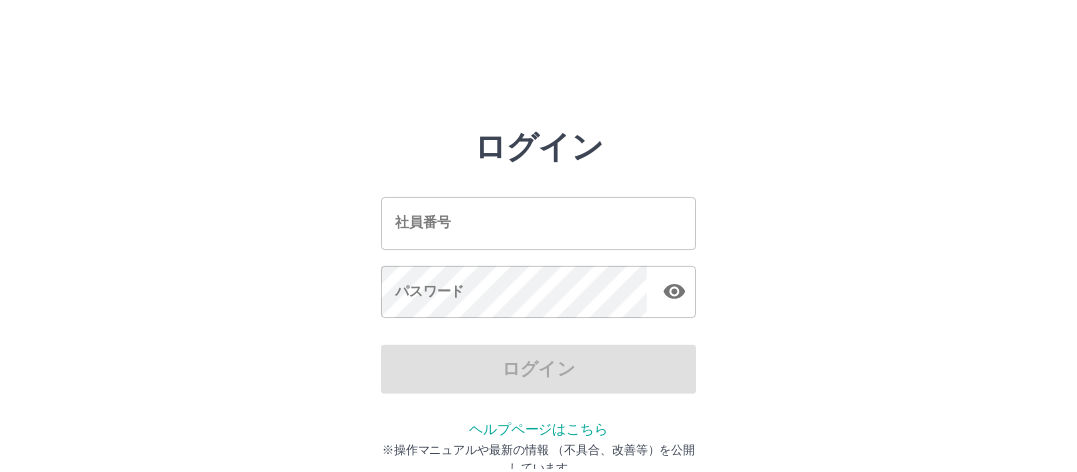 scroll, scrollTop: 0, scrollLeft: 0, axis: both 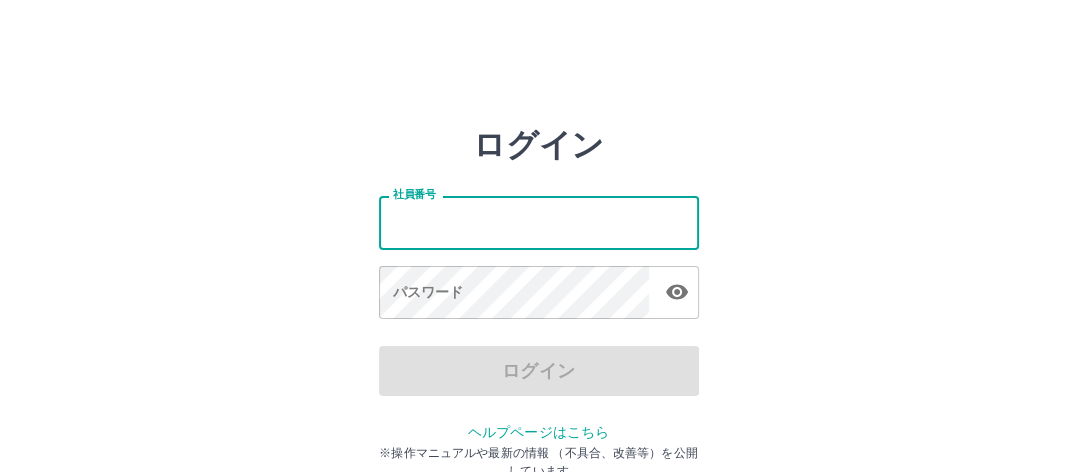 click on "社員番号" at bounding box center (539, 222) 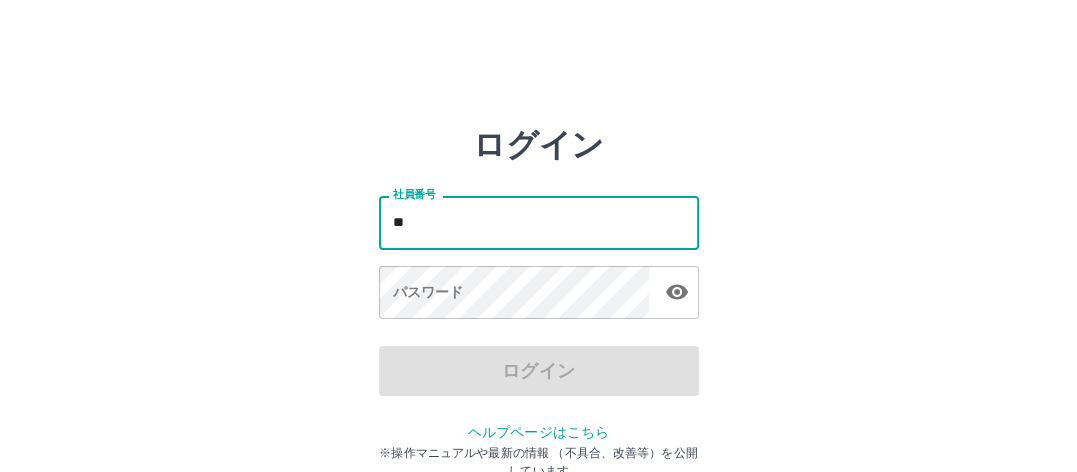 type on "*" 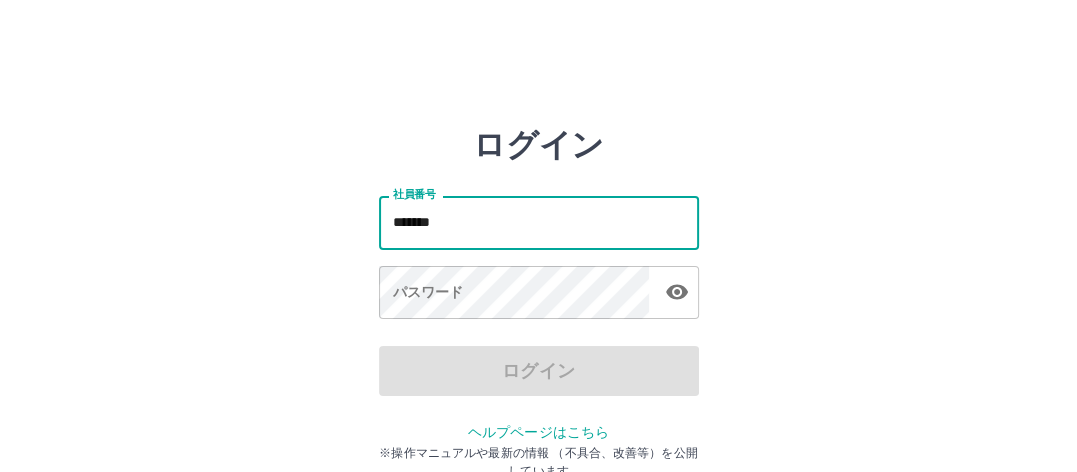 type on "*******" 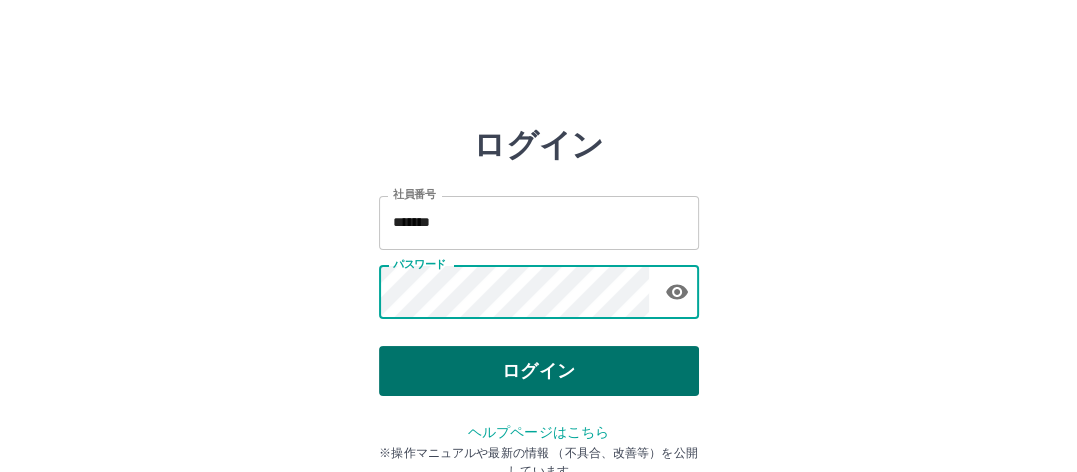 click on "ログイン" at bounding box center [539, 371] 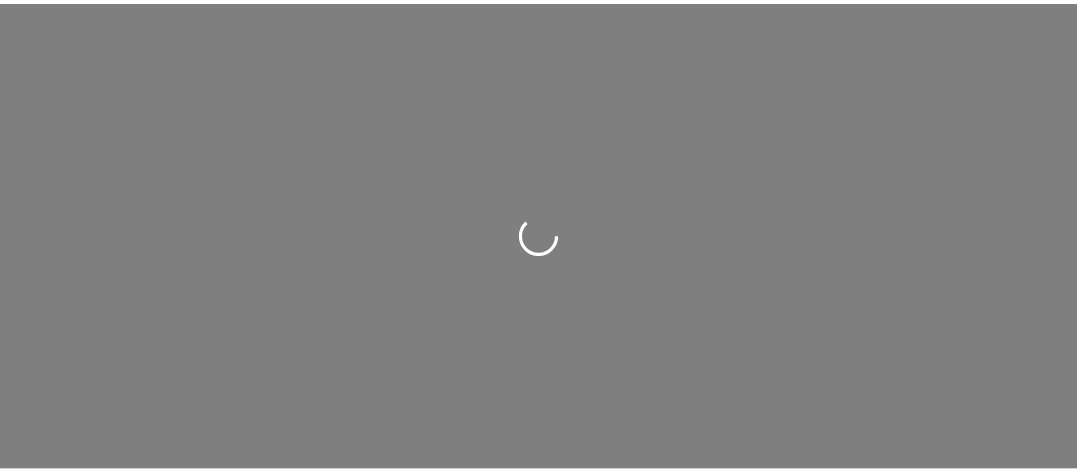 scroll, scrollTop: 0, scrollLeft: 0, axis: both 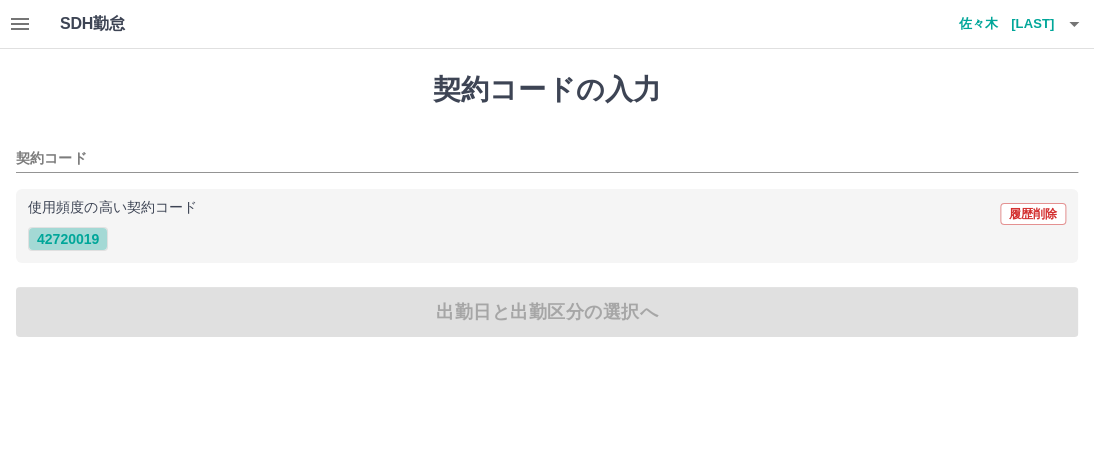 click on "42720019" at bounding box center [68, 239] 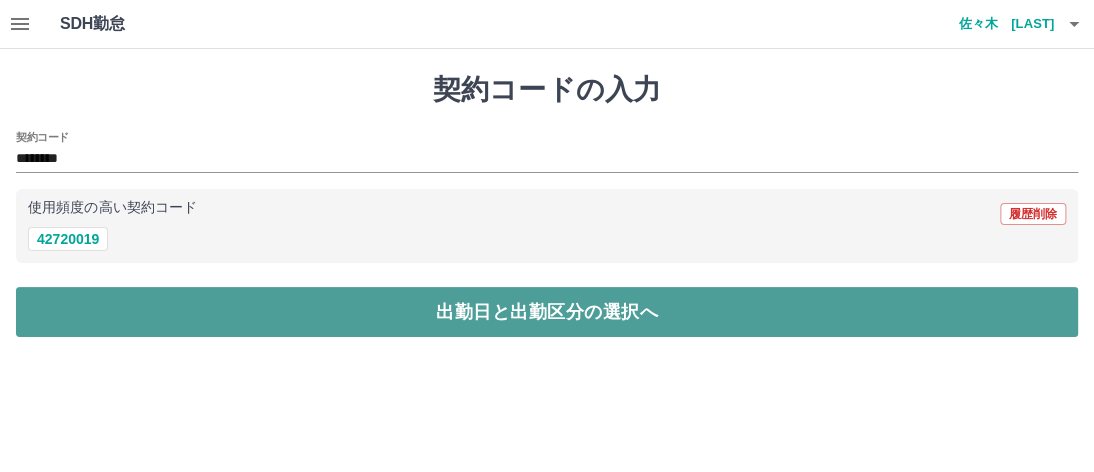 click on "出勤日と出勤区分の選択へ" at bounding box center [547, 312] 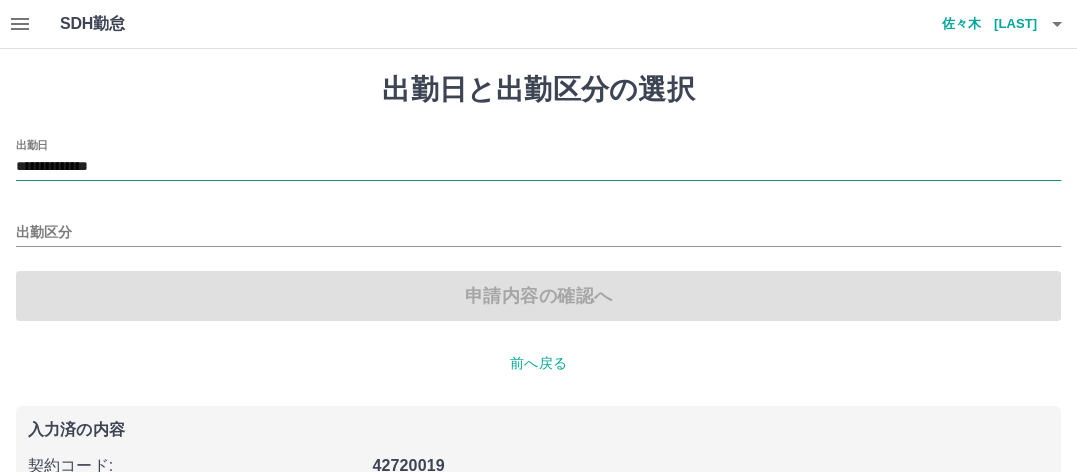 click on "**********" at bounding box center [538, 167] 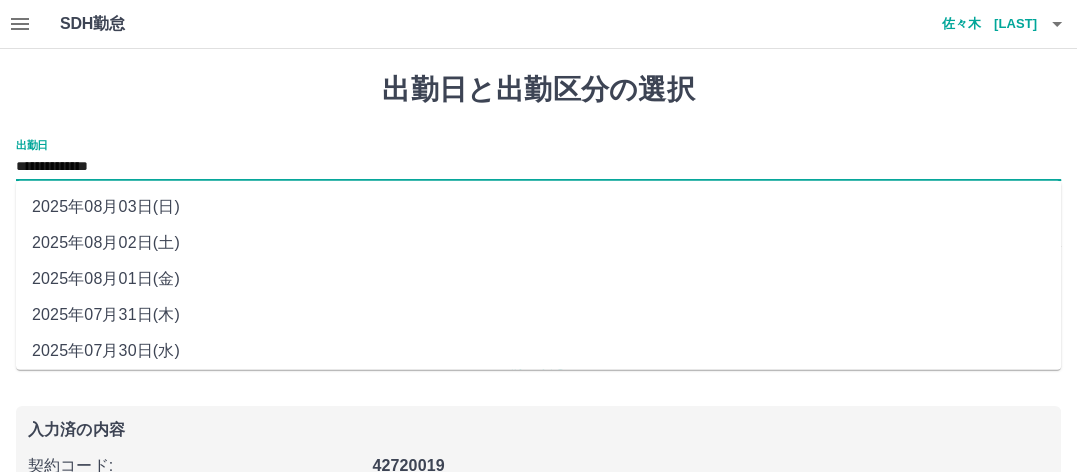 click on "2025年08月03日(日)" at bounding box center [538, 207] 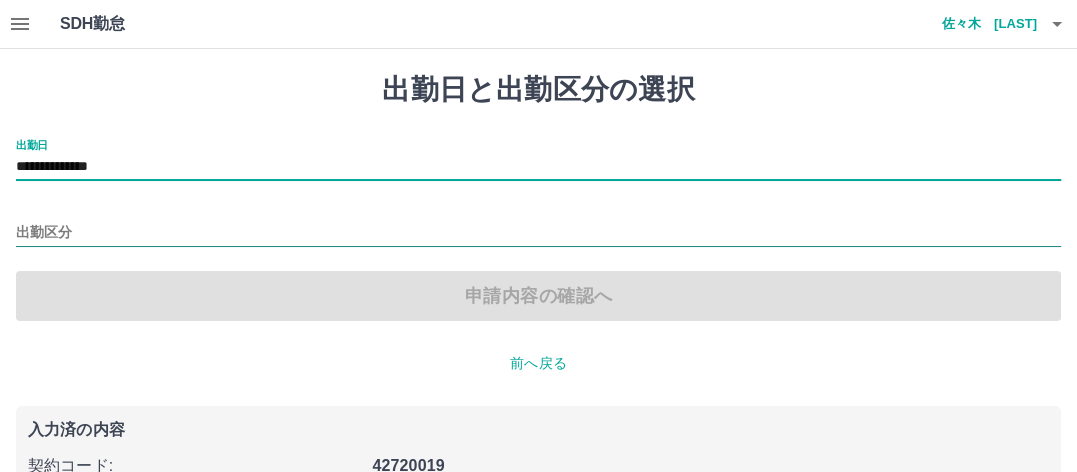 click on "出勤区分" at bounding box center (538, 233) 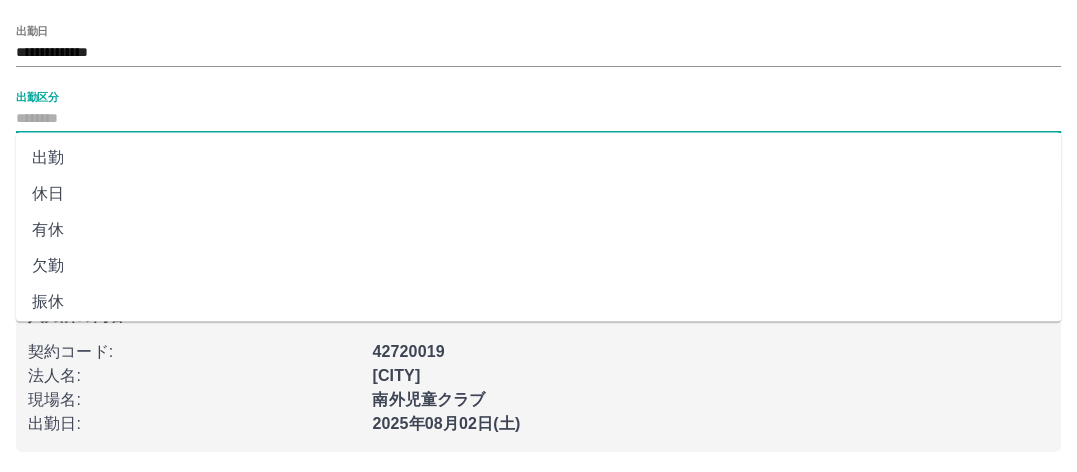 scroll, scrollTop: 117, scrollLeft: 0, axis: vertical 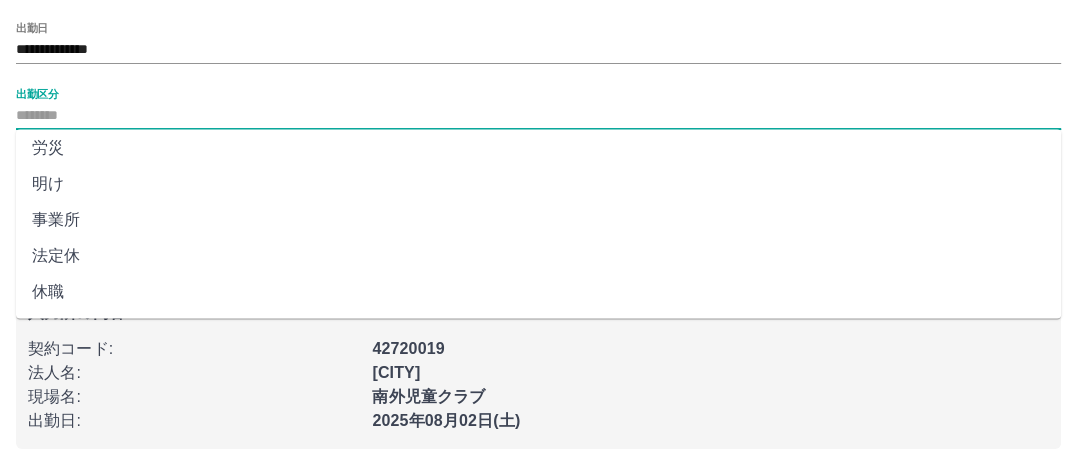 click on "法定休" at bounding box center (538, 256) 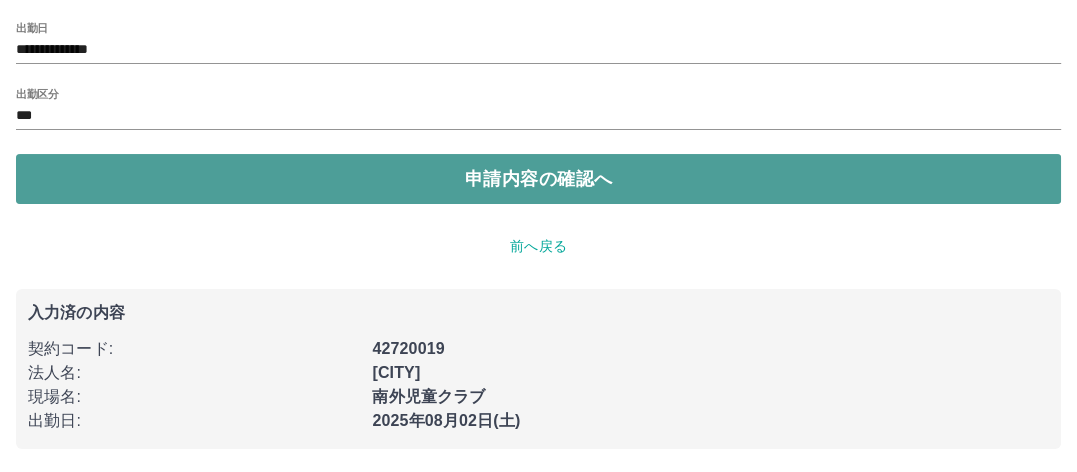 click on "申請内容の確認へ" at bounding box center (538, 179) 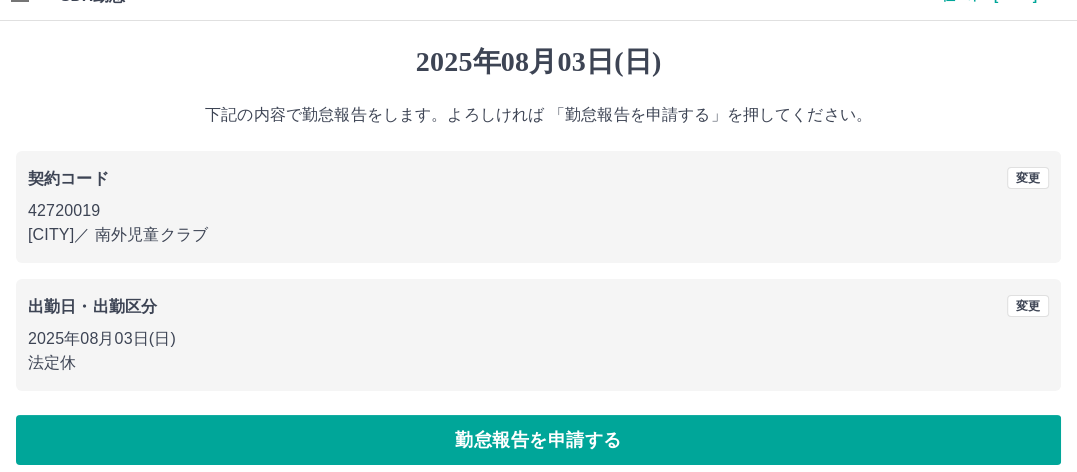scroll, scrollTop: 44, scrollLeft: 0, axis: vertical 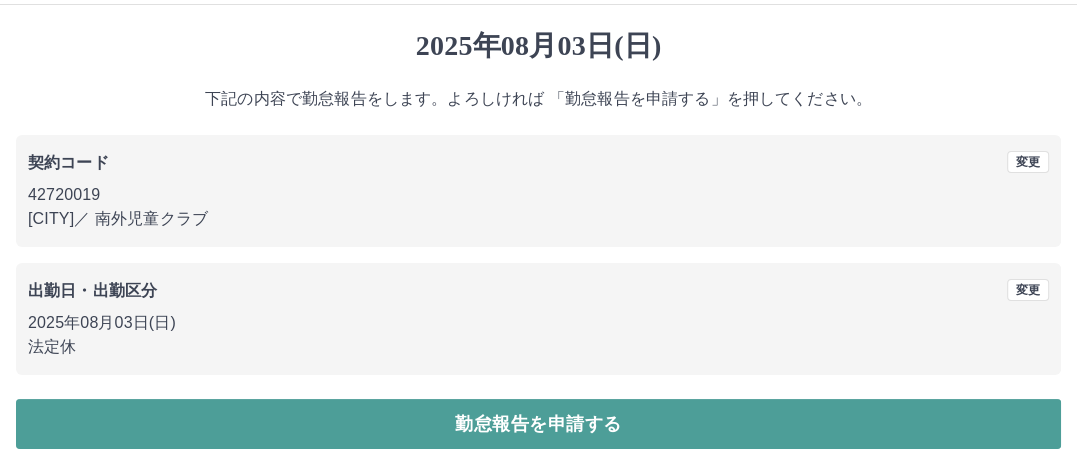 click on "勤怠報告を申請する" at bounding box center [538, 424] 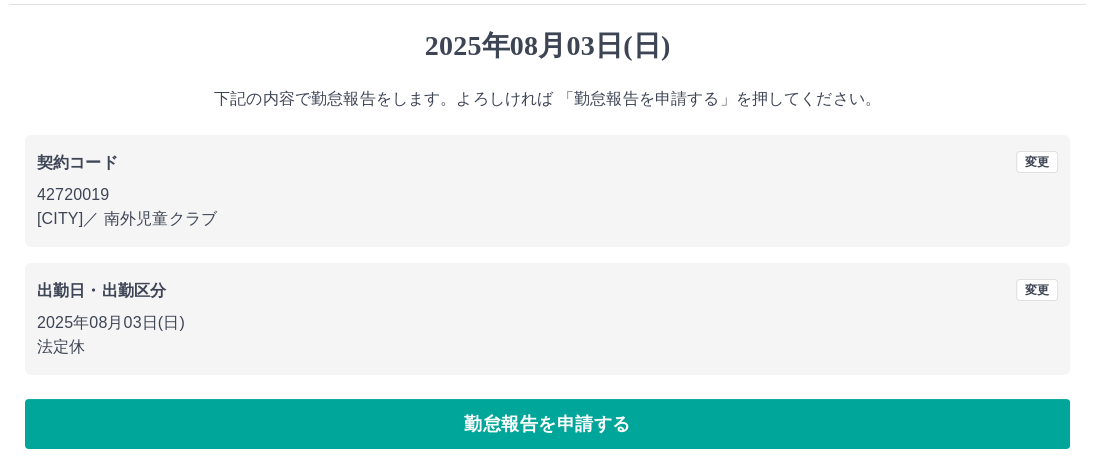scroll, scrollTop: 0, scrollLeft: 0, axis: both 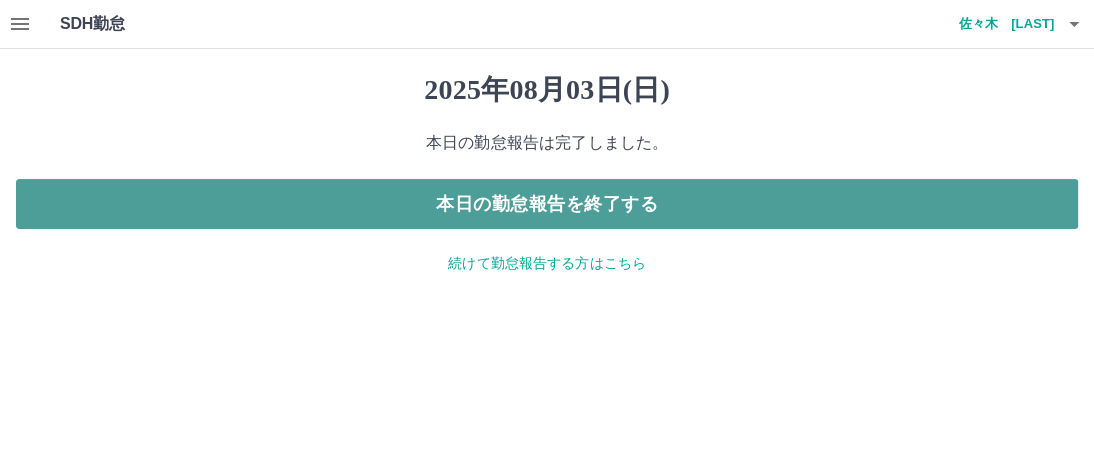 click on "本日の勤怠報告を終了する" at bounding box center (547, 204) 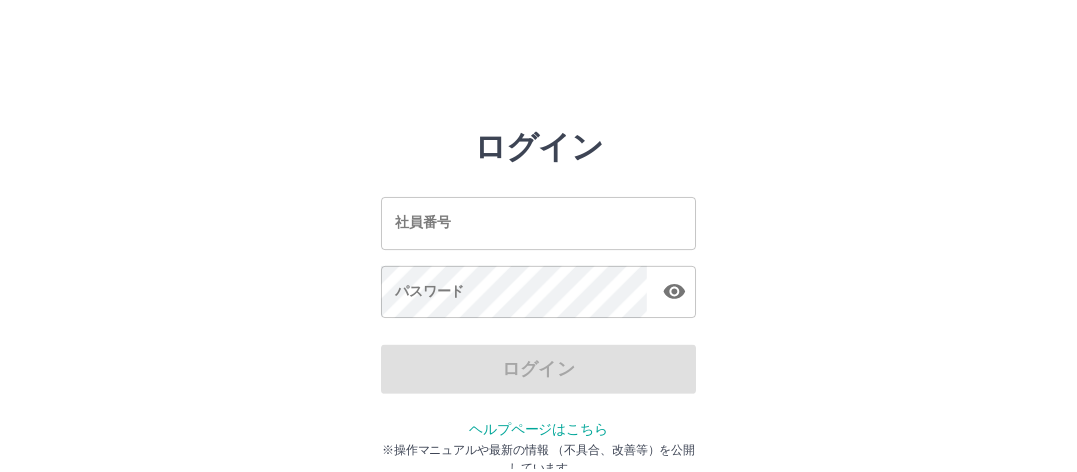 scroll, scrollTop: 0, scrollLeft: 0, axis: both 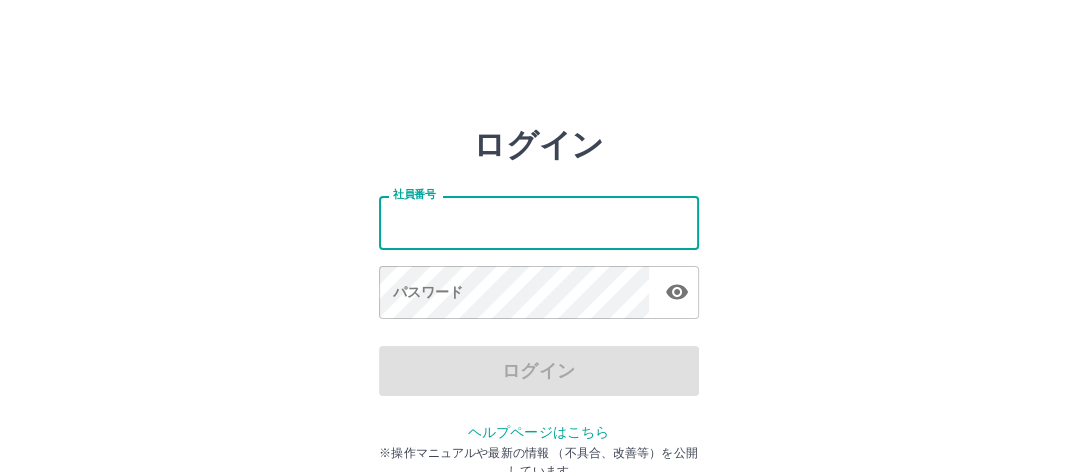 click on "社員番号" at bounding box center (539, 222) 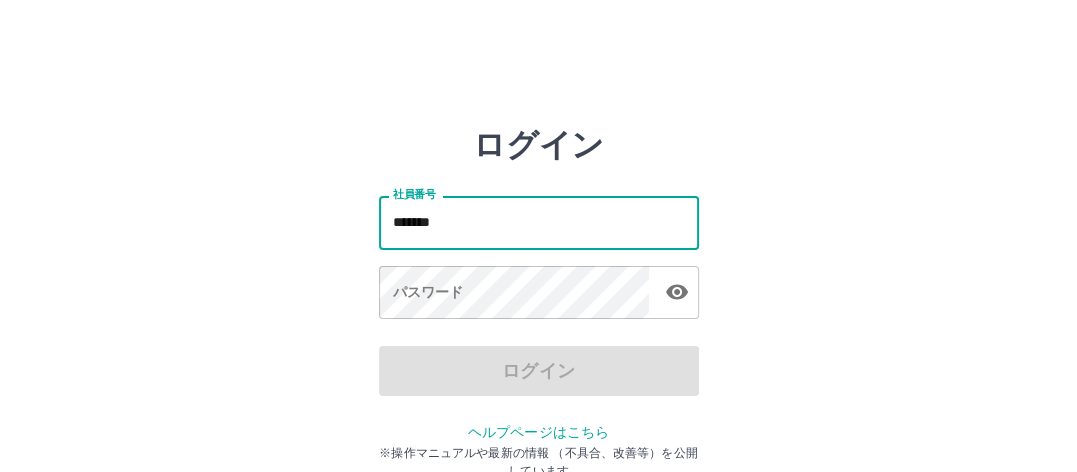 type on "*******" 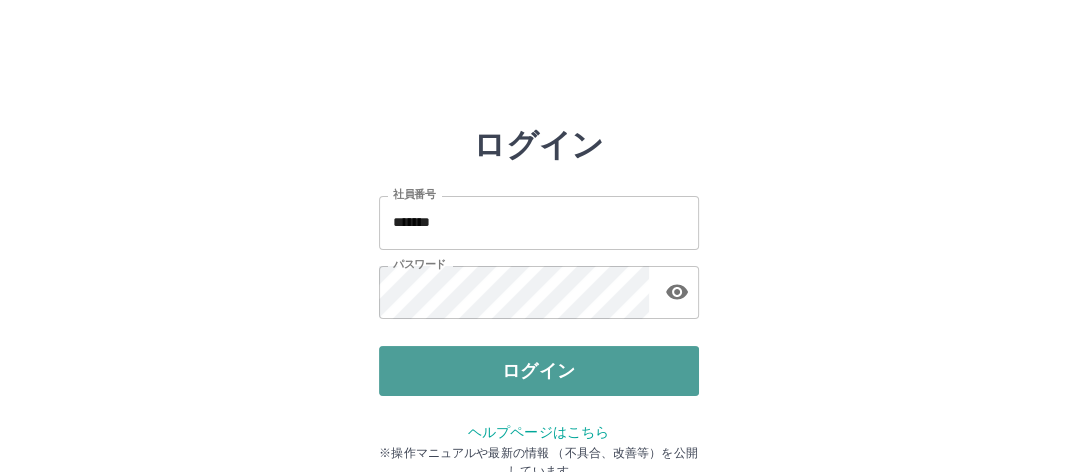 click on "ログイン" at bounding box center [539, 371] 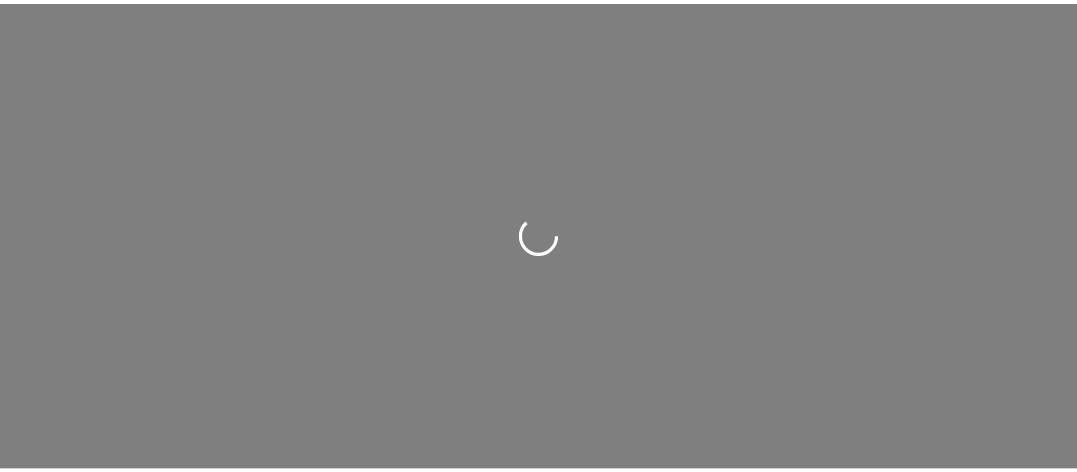 scroll, scrollTop: 0, scrollLeft: 0, axis: both 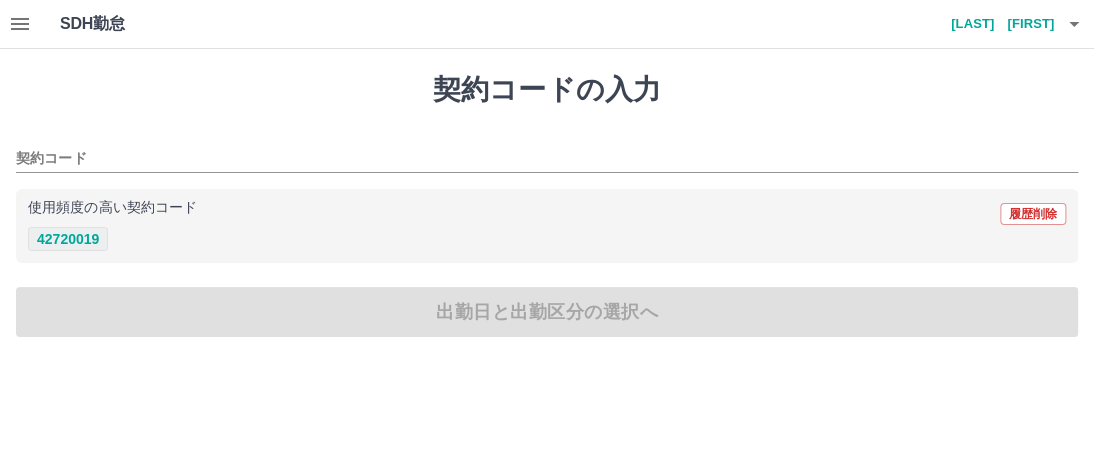 click on "42720019" at bounding box center (68, 239) 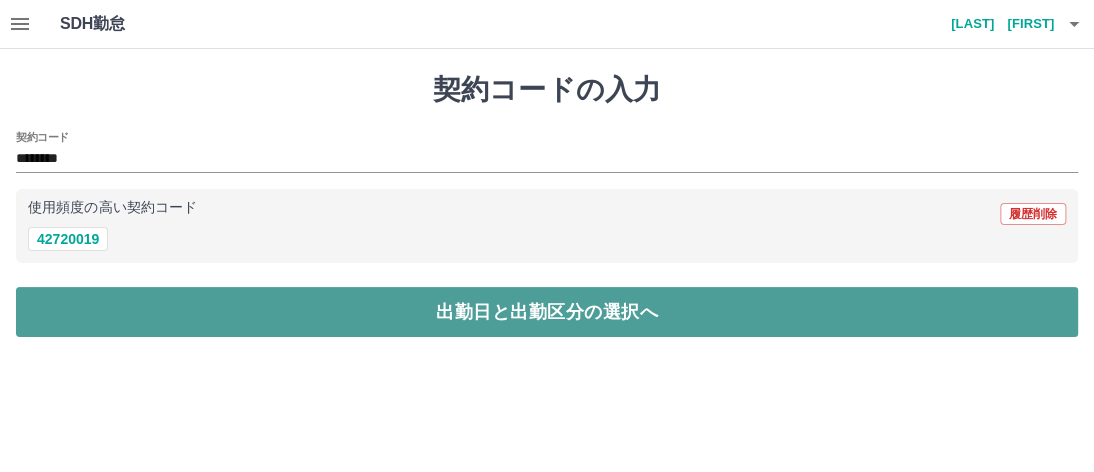 click on "出勤日と出勤区分の選択へ" at bounding box center (547, 312) 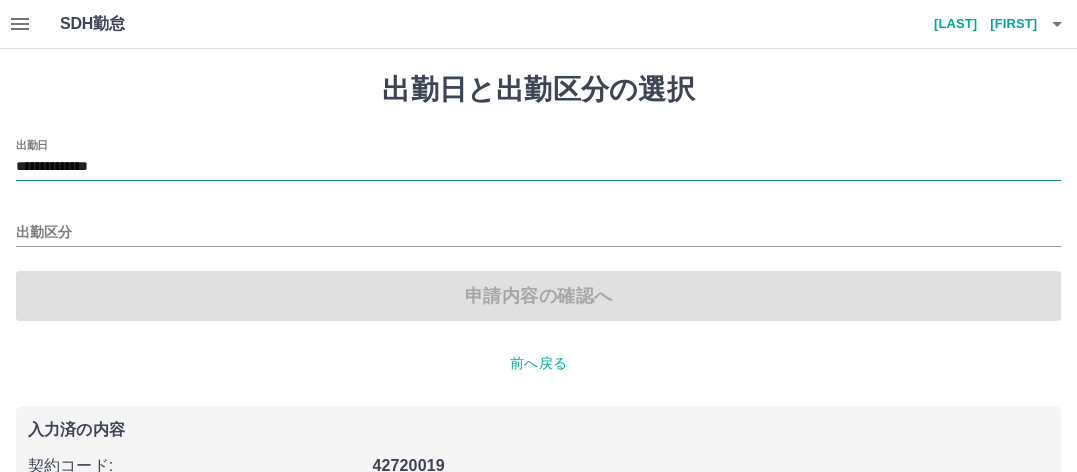 click on "**********" at bounding box center [538, 167] 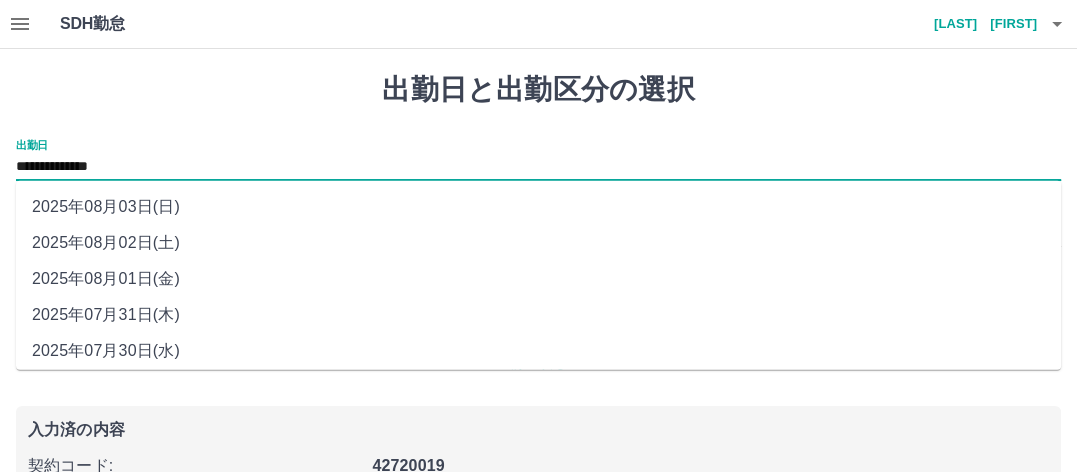 click on "2025年08月03日(日)" at bounding box center (538, 207) 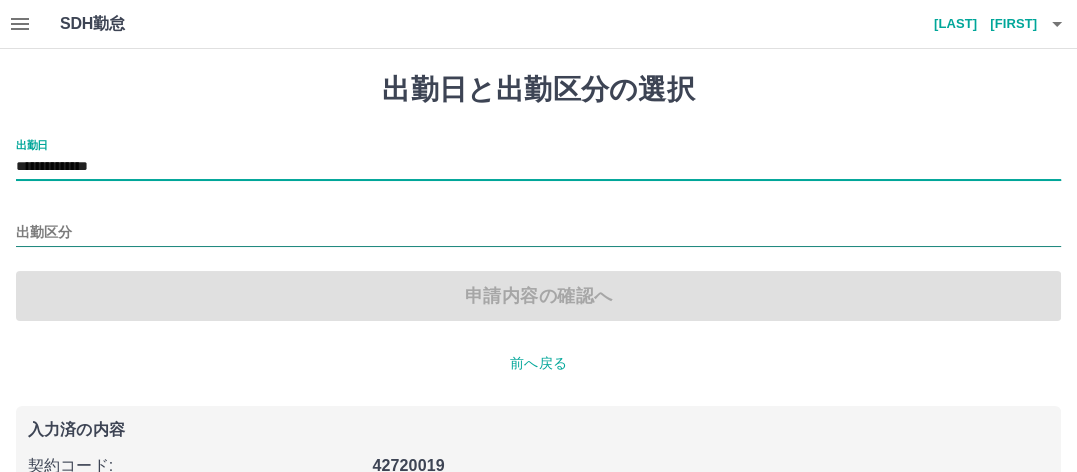 click on "出勤区分" at bounding box center (538, 233) 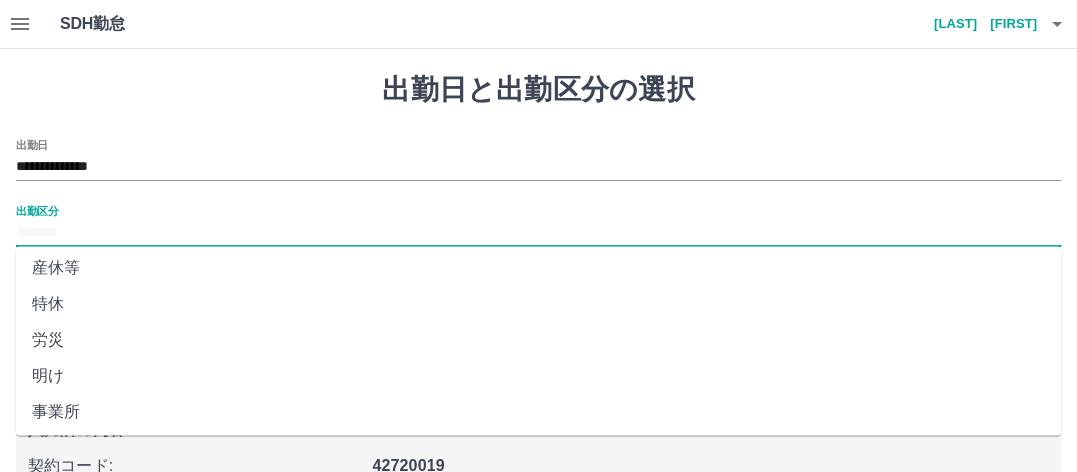 scroll, scrollTop: 475, scrollLeft: 0, axis: vertical 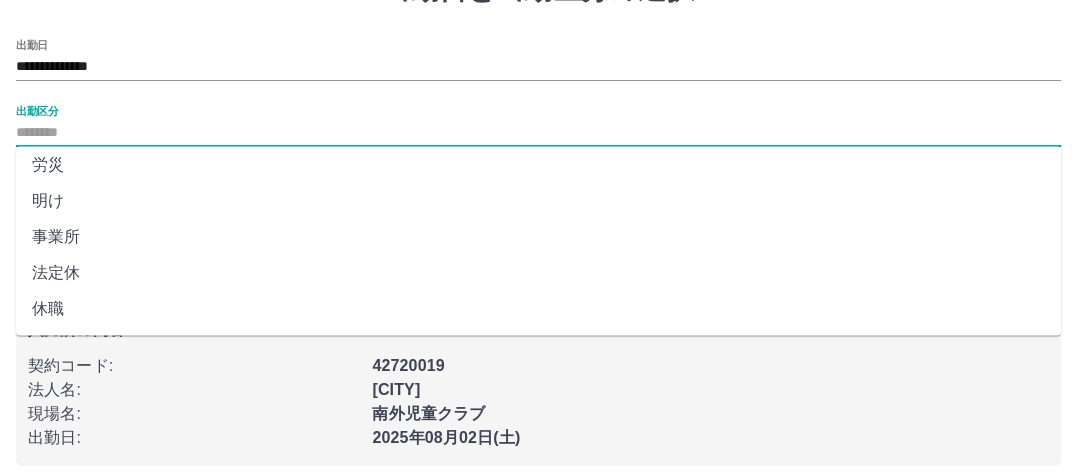 click on "法定休" at bounding box center (538, 273) 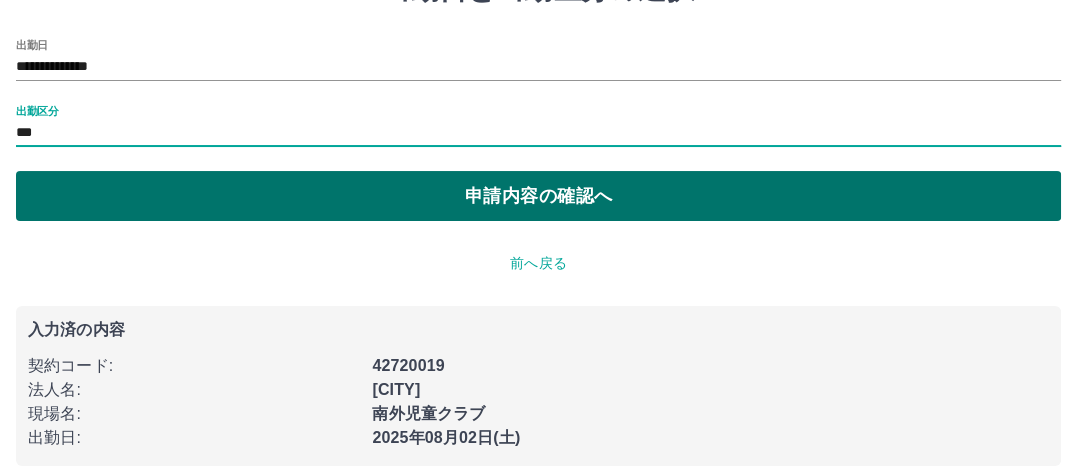 click on "申請内容の確認へ" at bounding box center (538, 196) 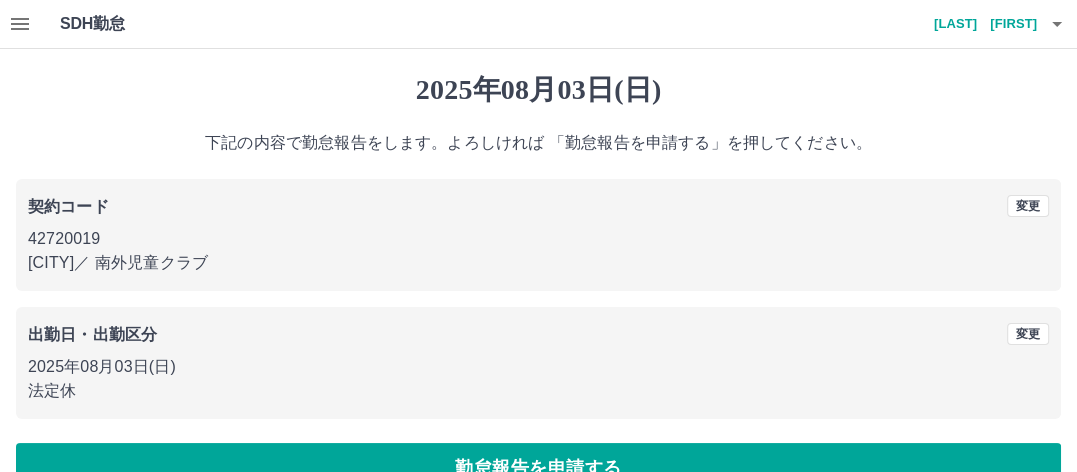 scroll, scrollTop: 44, scrollLeft: 0, axis: vertical 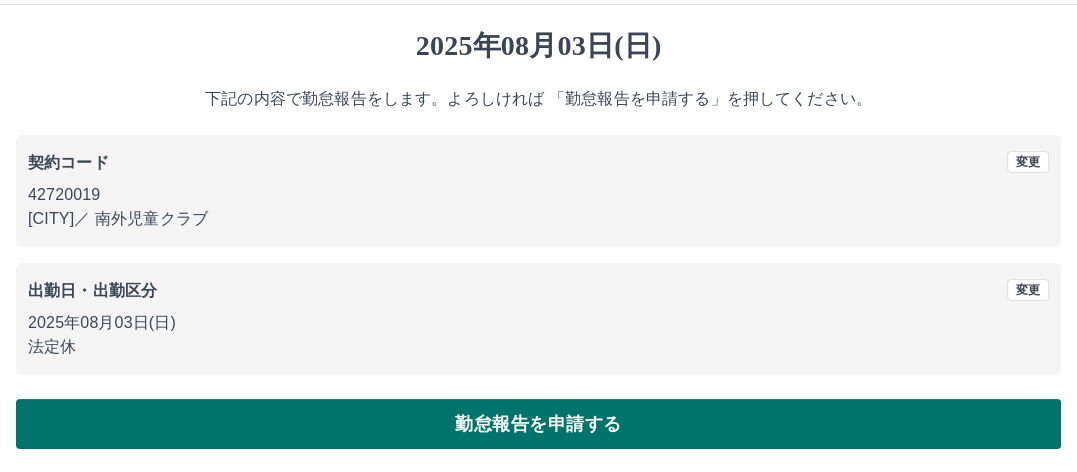 click on "勤怠報告を申請する" at bounding box center [538, 424] 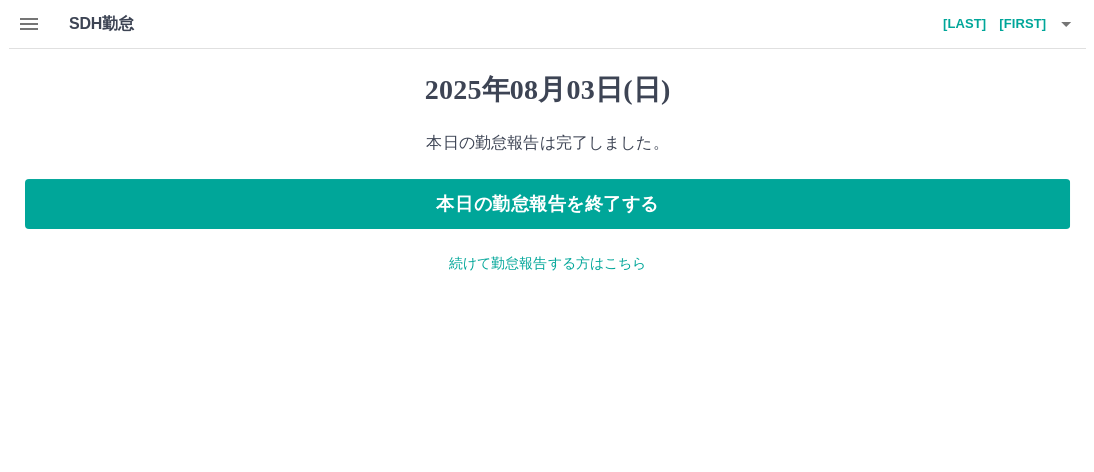 scroll, scrollTop: 0, scrollLeft: 0, axis: both 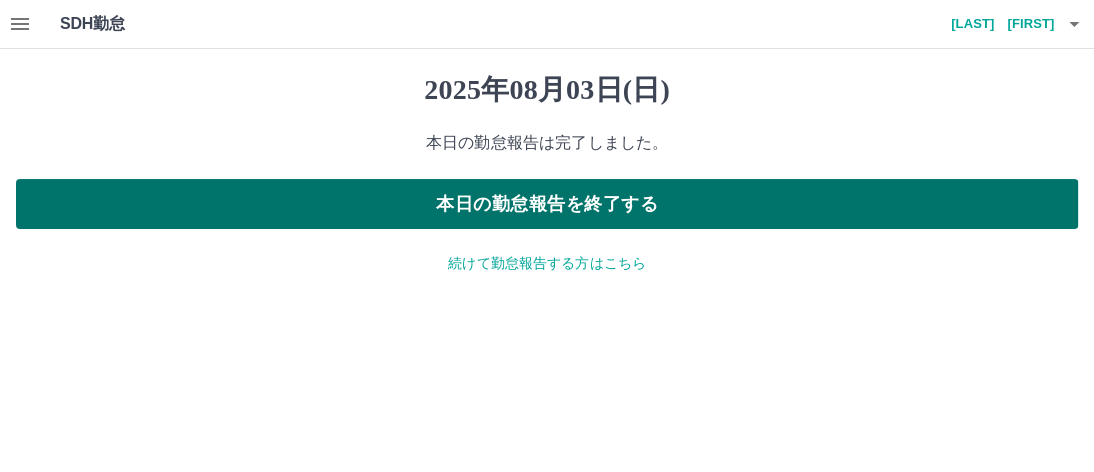 click on "本日の勤怠報告を終了する" at bounding box center (547, 204) 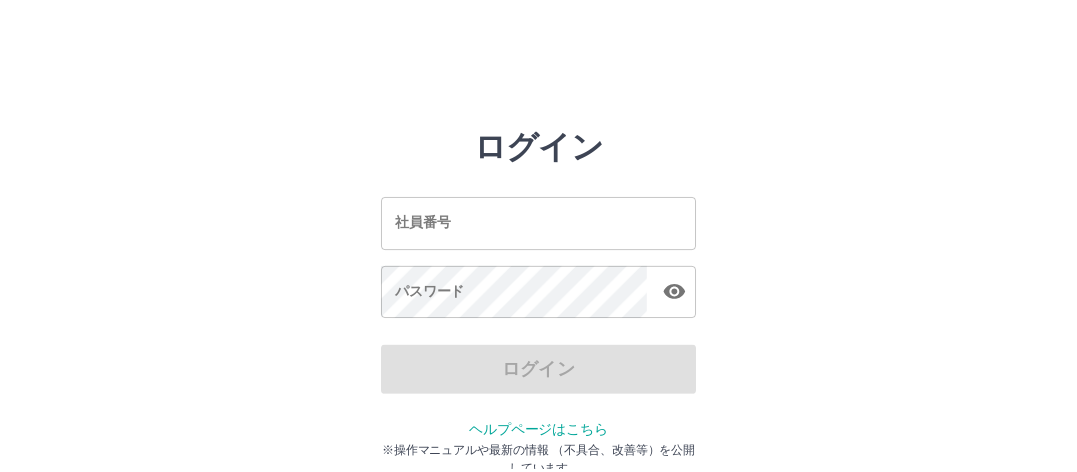 scroll, scrollTop: 0, scrollLeft: 0, axis: both 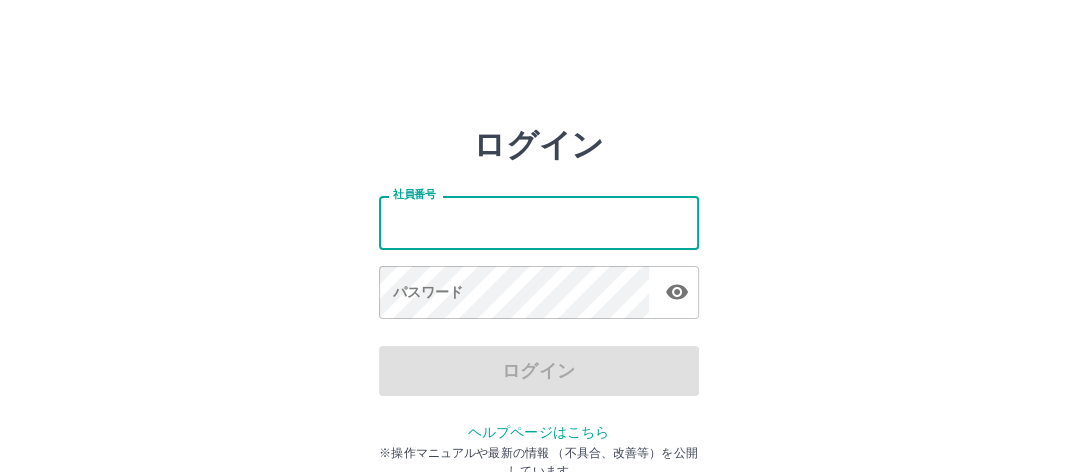 click on "社員番号" at bounding box center [539, 222] 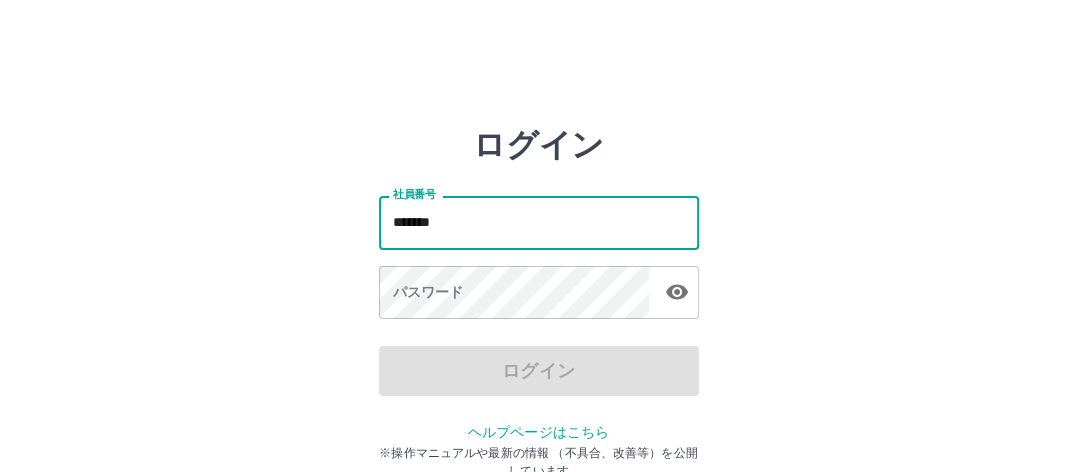 type on "*******" 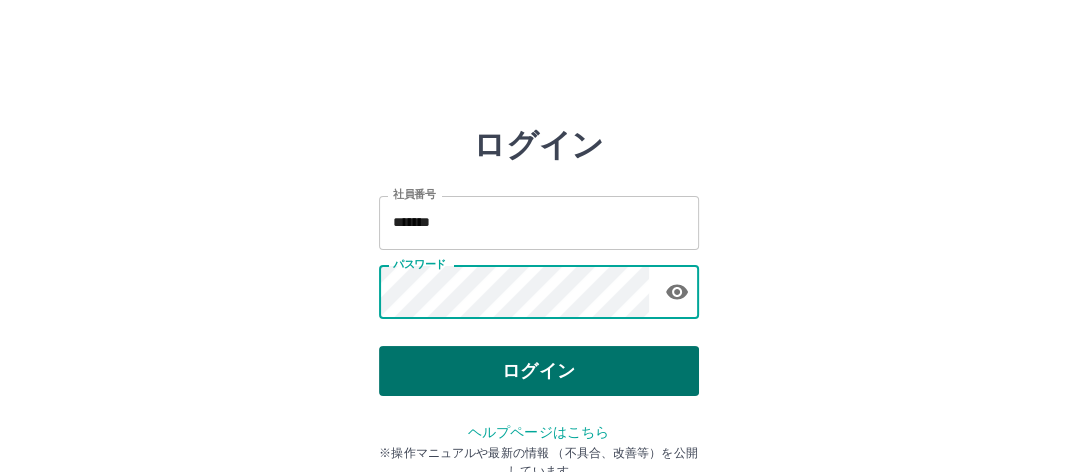 click on "ログイン" at bounding box center [539, 371] 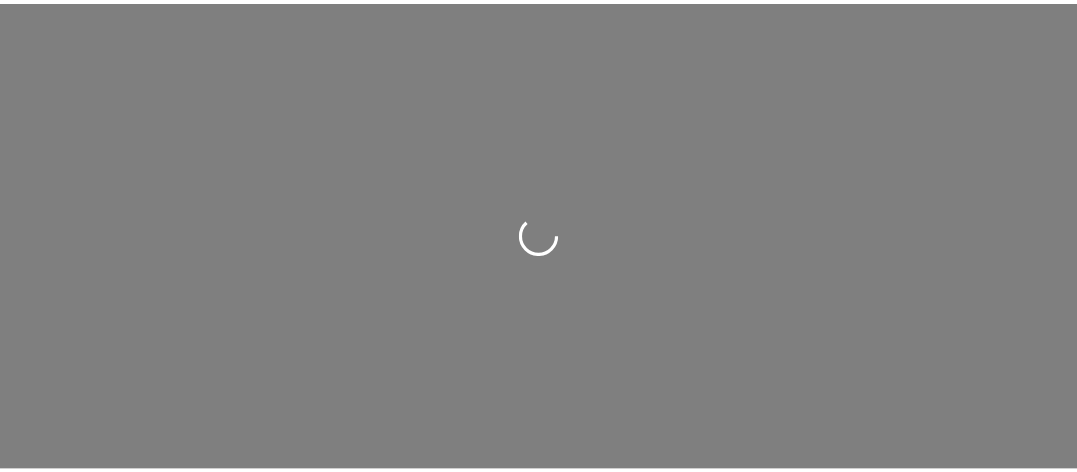 scroll, scrollTop: 0, scrollLeft: 0, axis: both 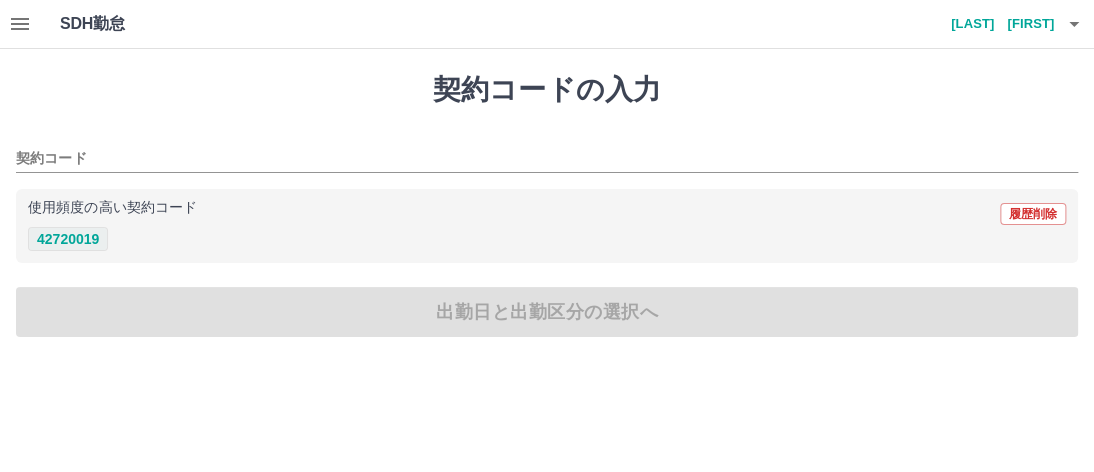 click on "42720019" at bounding box center (68, 239) 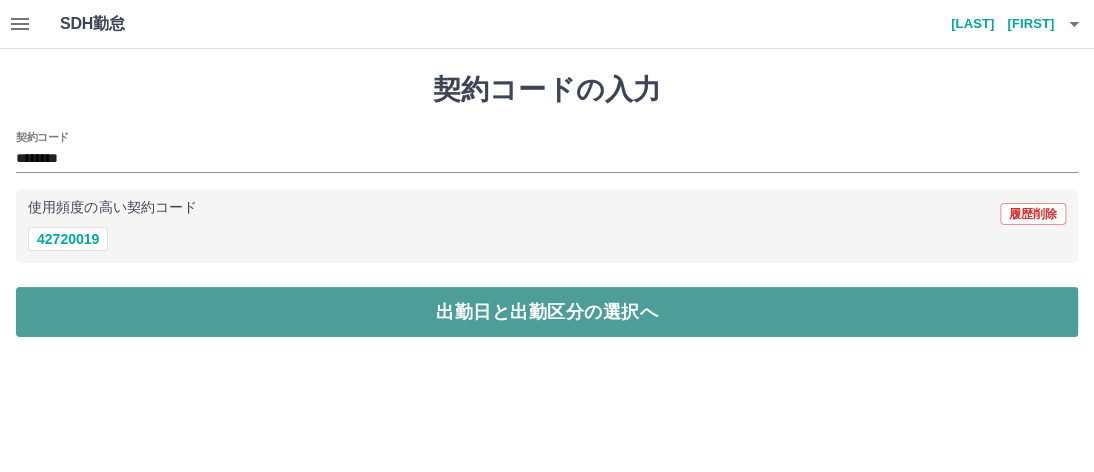click on "出勤日と出勤区分の選択へ" at bounding box center (547, 312) 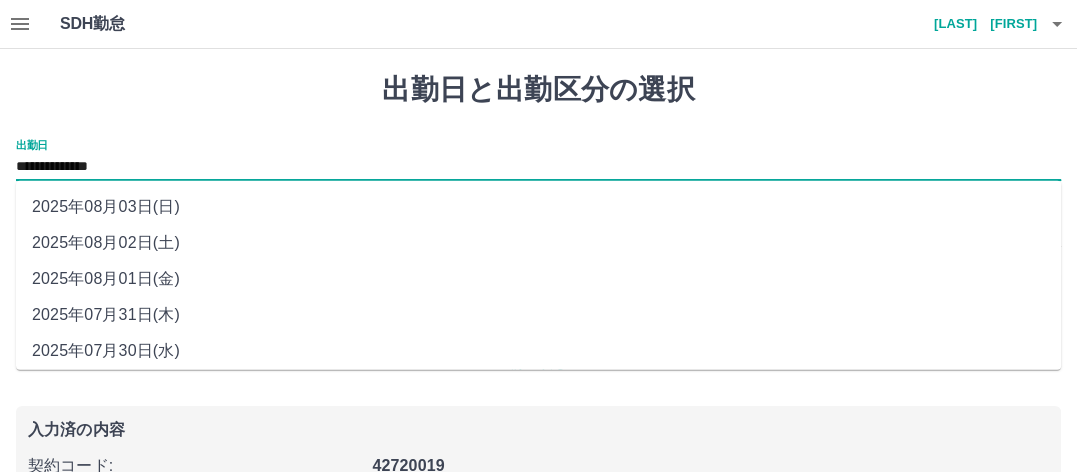 click on "**********" at bounding box center (538, 167) 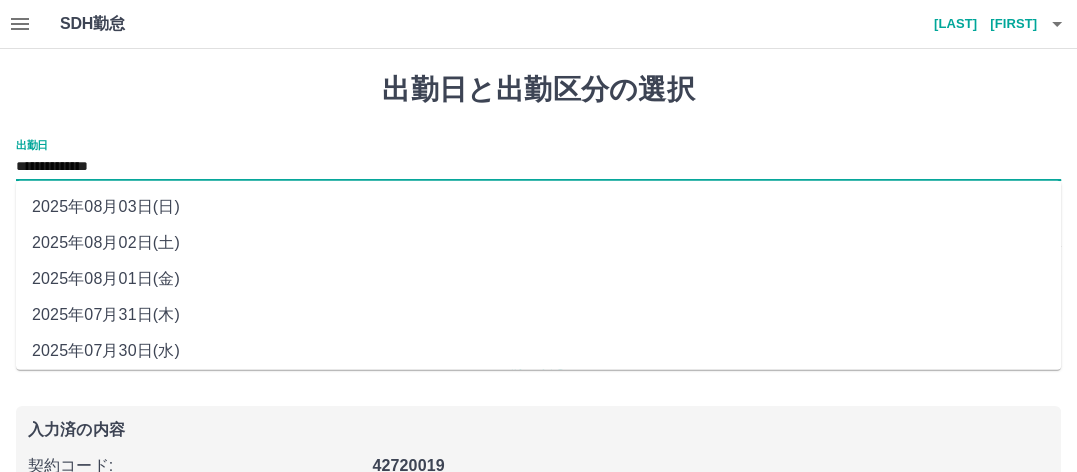 click on "2025年08月03日(日)" at bounding box center (538, 207) 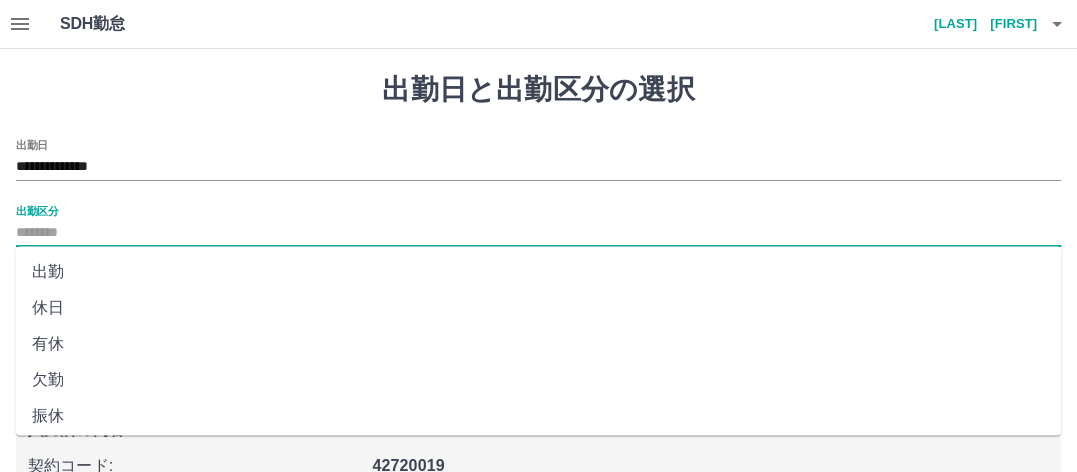 click on "出勤区分" at bounding box center [538, 233] 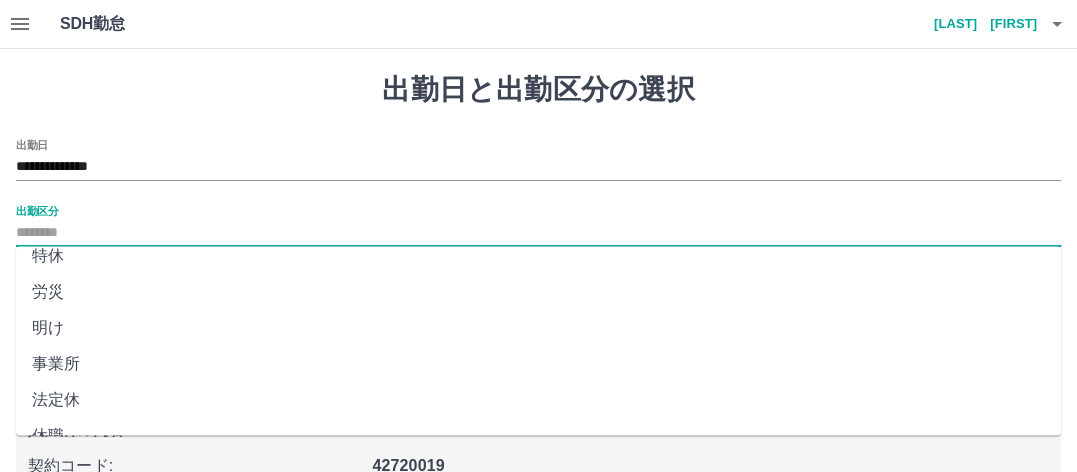scroll, scrollTop: 475, scrollLeft: 0, axis: vertical 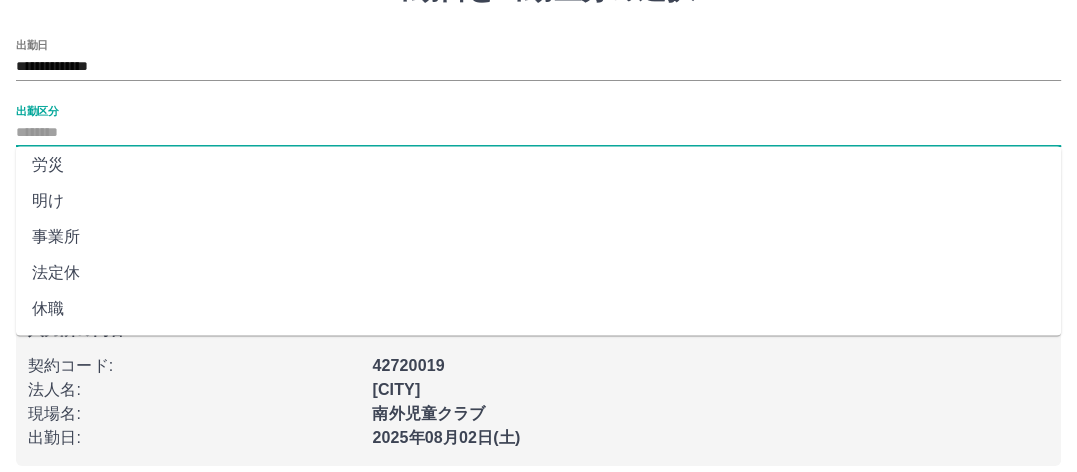 click on "法定休" at bounding box center (538, 273) 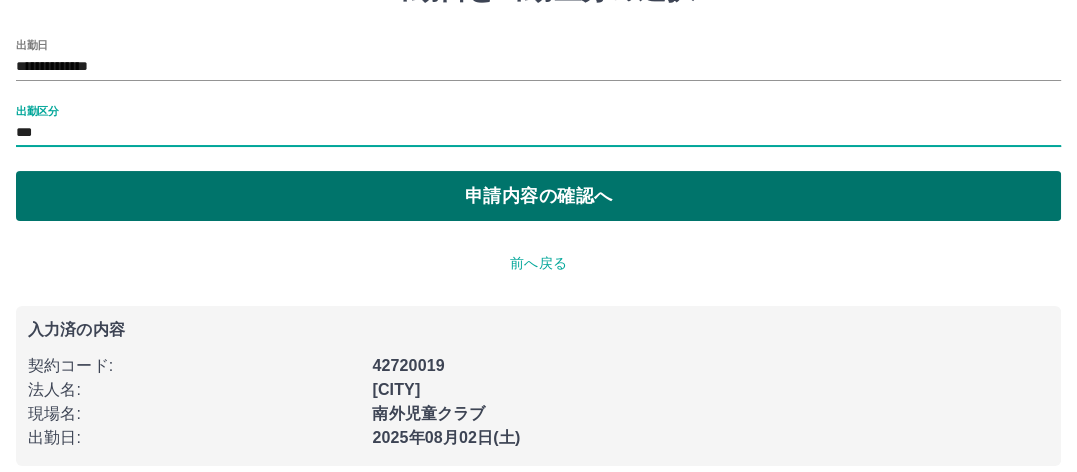 click on "申請内容の確認へ" at bounding box center [538, 196] 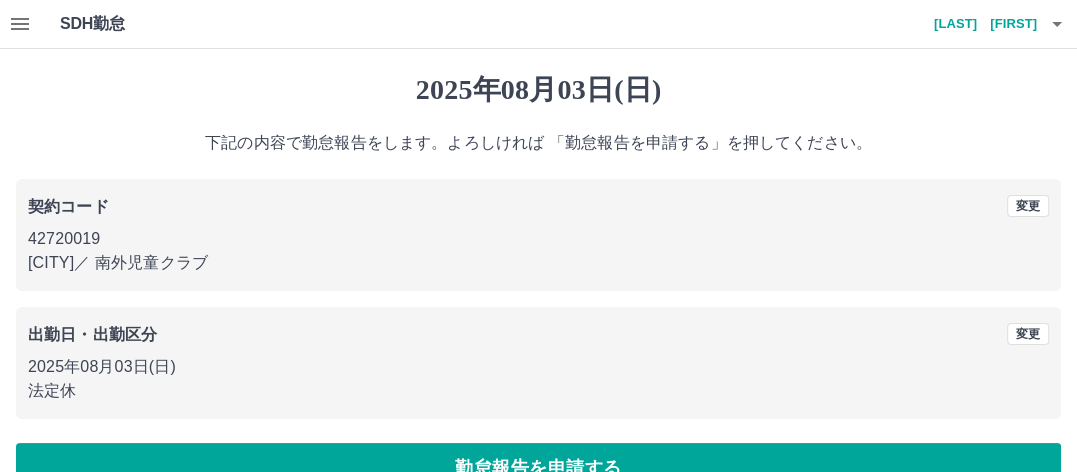 scroll, scrollTop: 44, scrollLeft: 0, axis: vertical 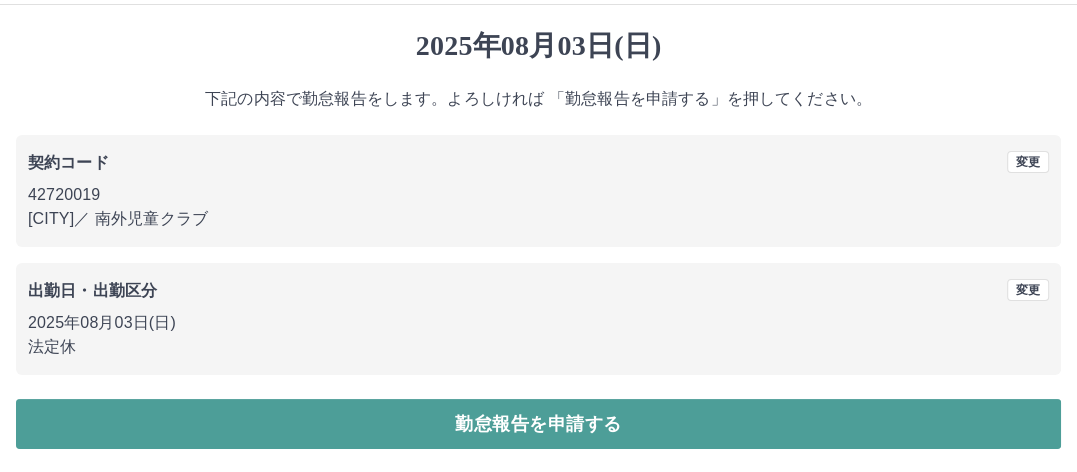 click on "勤怠報告を申請する" at bounding box center [538, 424] 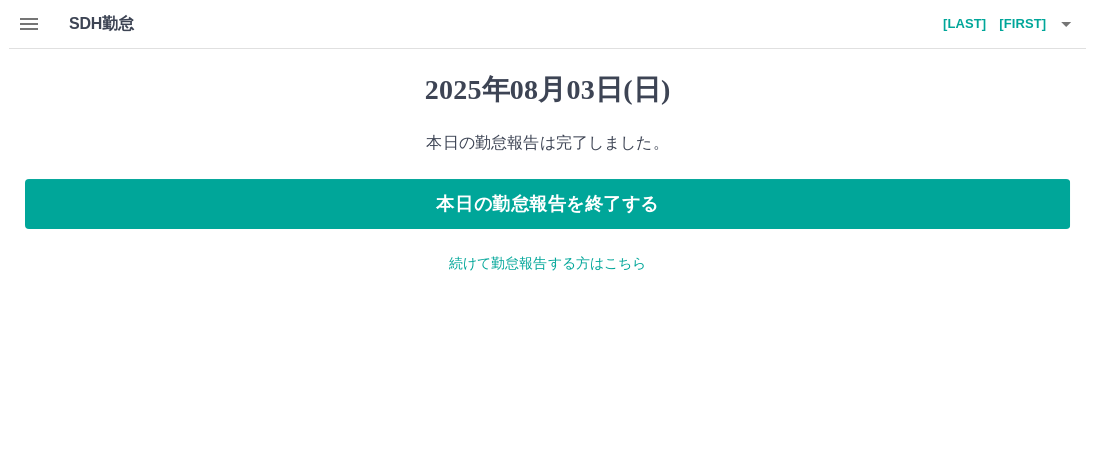 scroll, scrollTop: 0, scrollLeft: 0, axis: both 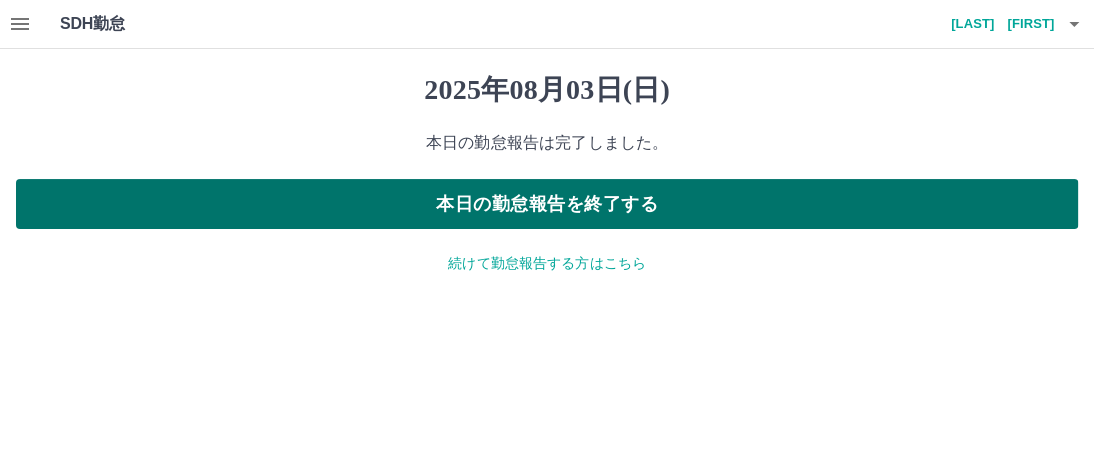 click on "本日の勤怠報告を終了する" at bounding box center (547, 204) 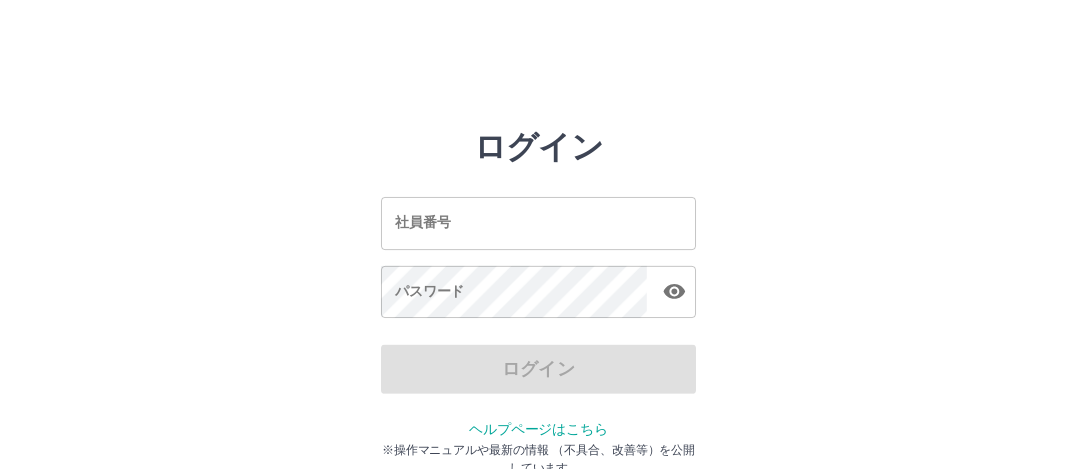 scroll, scrollTop: 0, scrollLeft: 0, axis: both 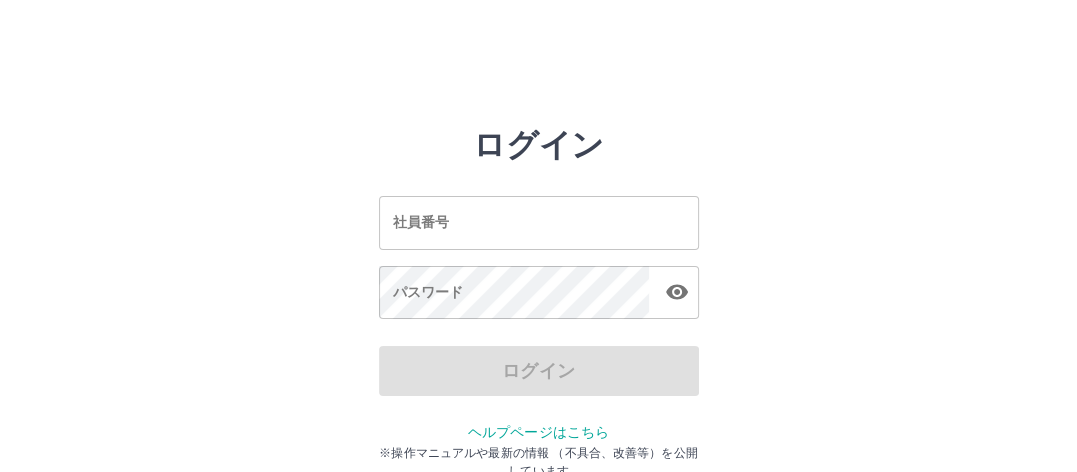 click on "社員番号" at bounding box center (539, 222) 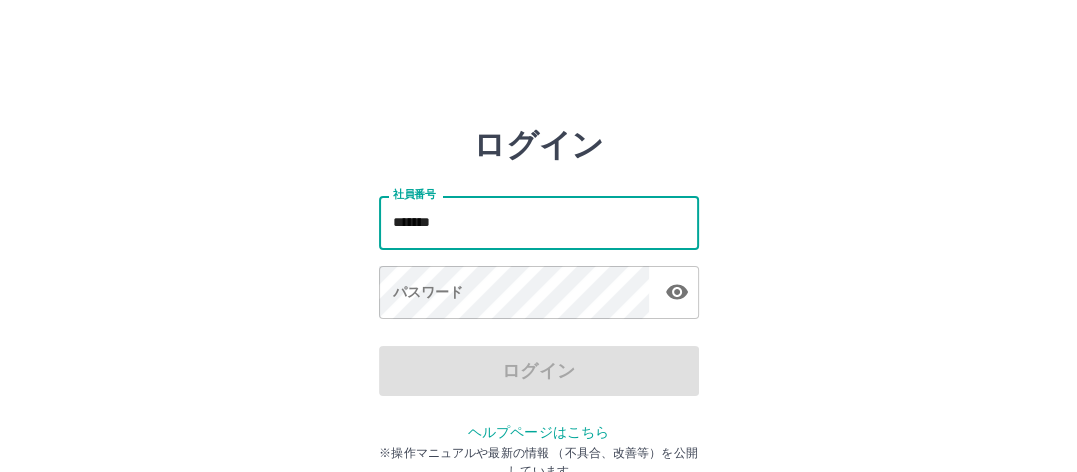 type on "*******" 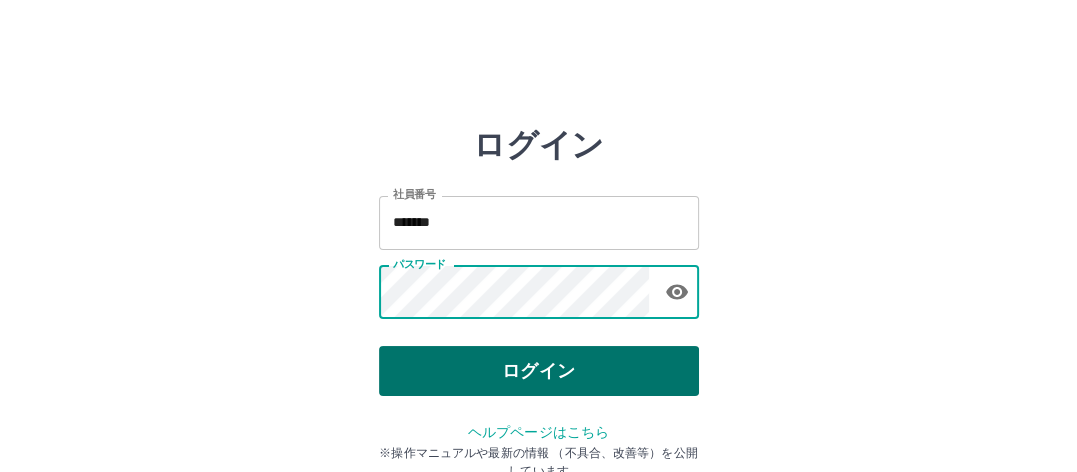 click on "ログイン" at bounding box center (539, 371) 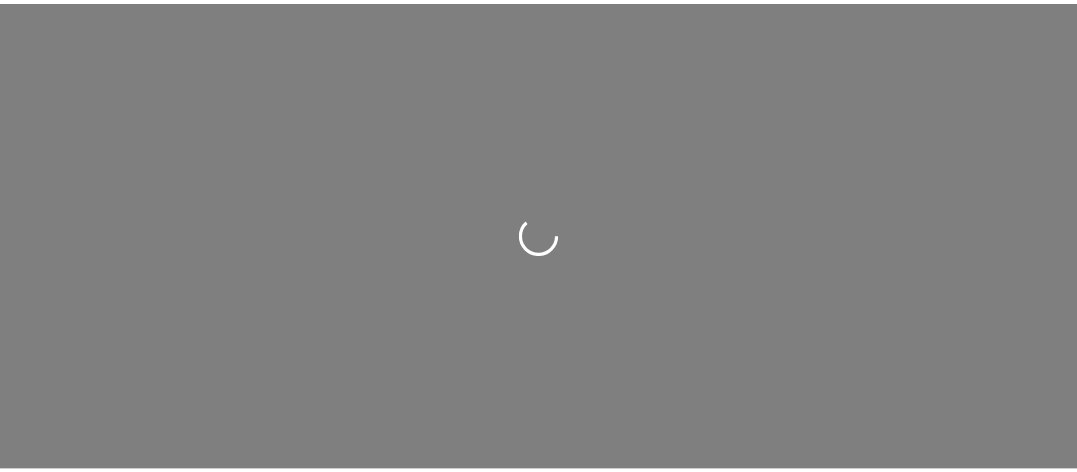 scroll, scrollTop: 0, scrollLeft: 0, axis: both 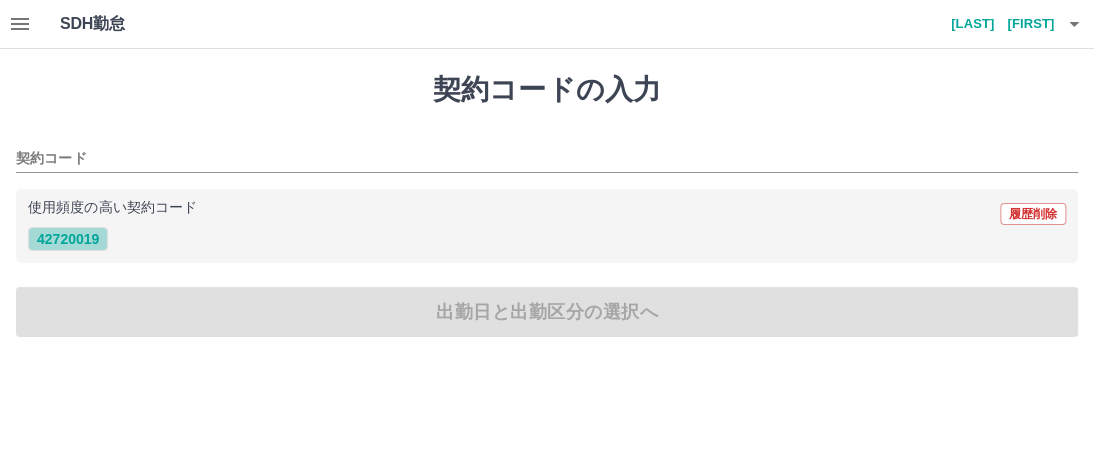 click on "42720019" at bounding box center (68, 239) 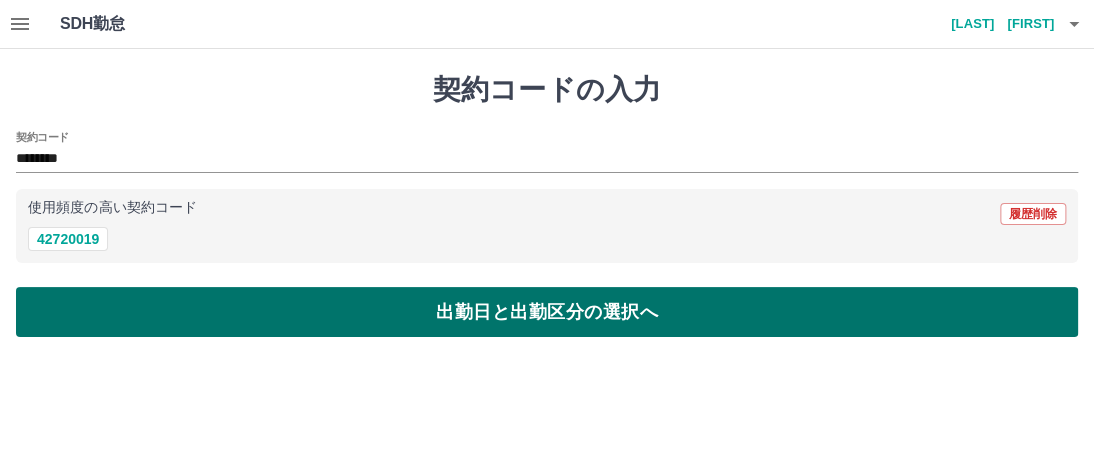 click on "出勤日と出勤区分の選択へ" at bounding box center [547, 312] 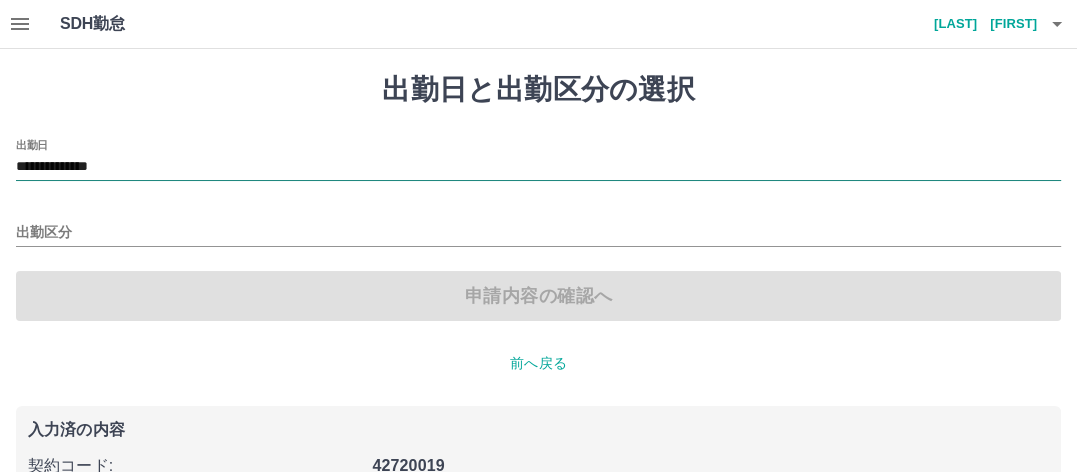 click on "**********" at bounding box center (538, 167) 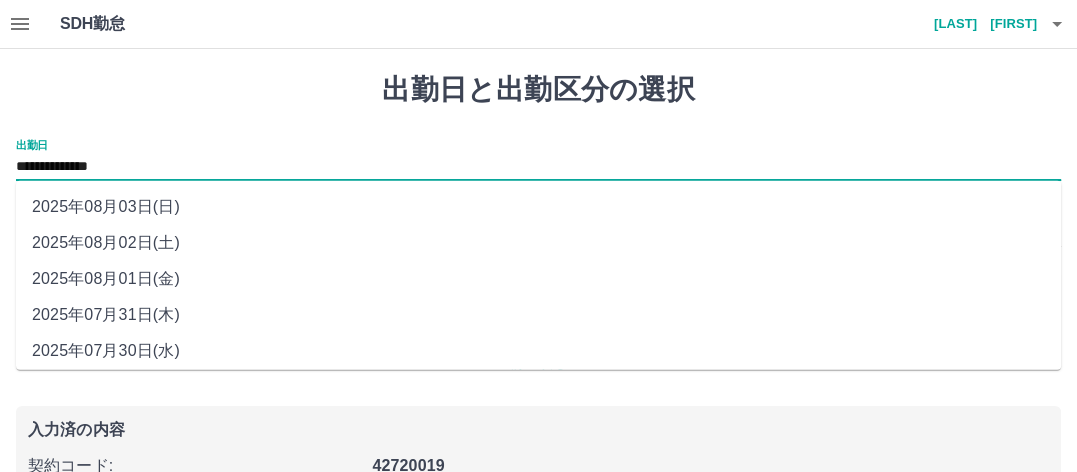 click on "2025年08月03日(日)" at bounding box center [538, 207] 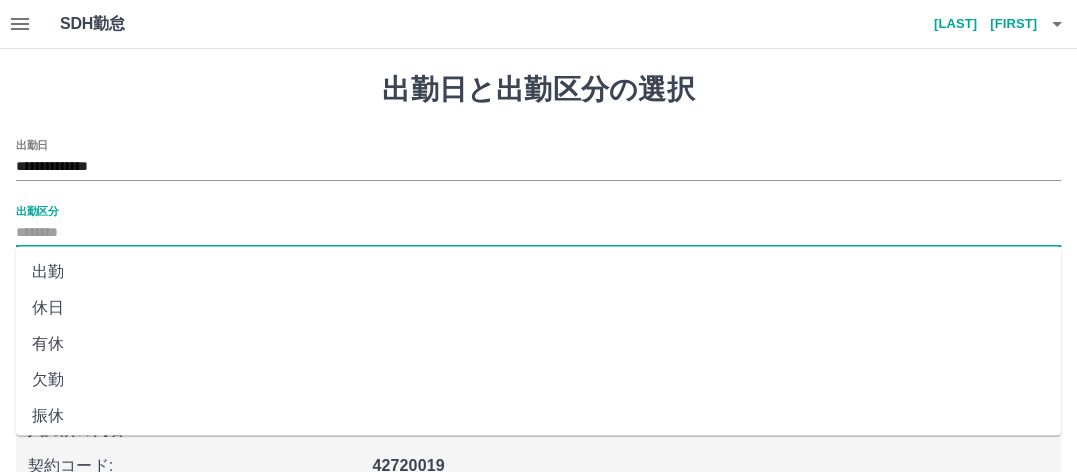 click on "出勤区分" at bounding box center [538, 233] 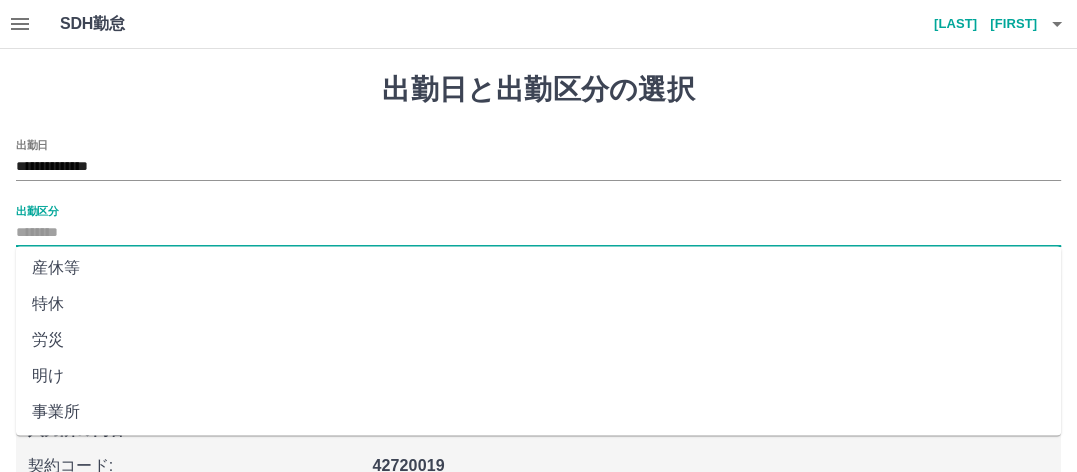 scroll, scrollTop: 475, scrollLeft: 0, axis: vertical 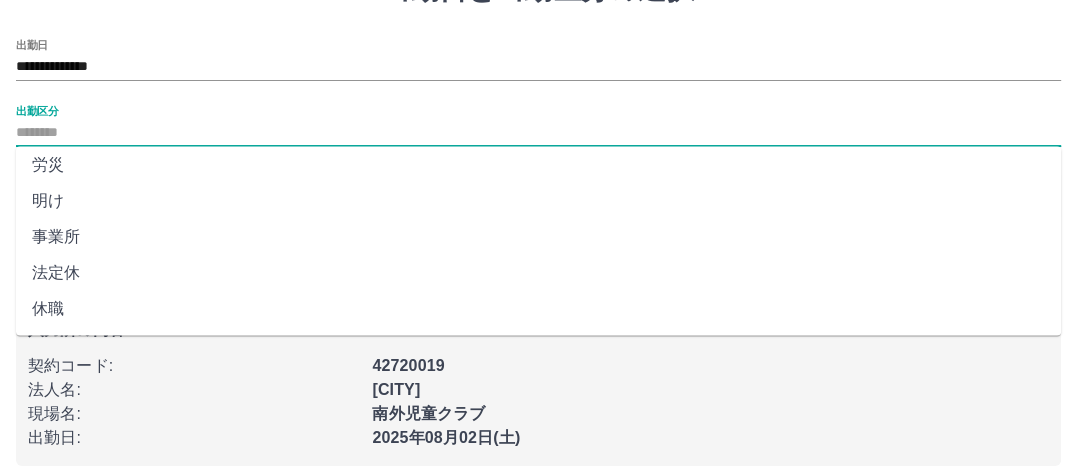 click on "法定休" at bounding box center [538, 273] 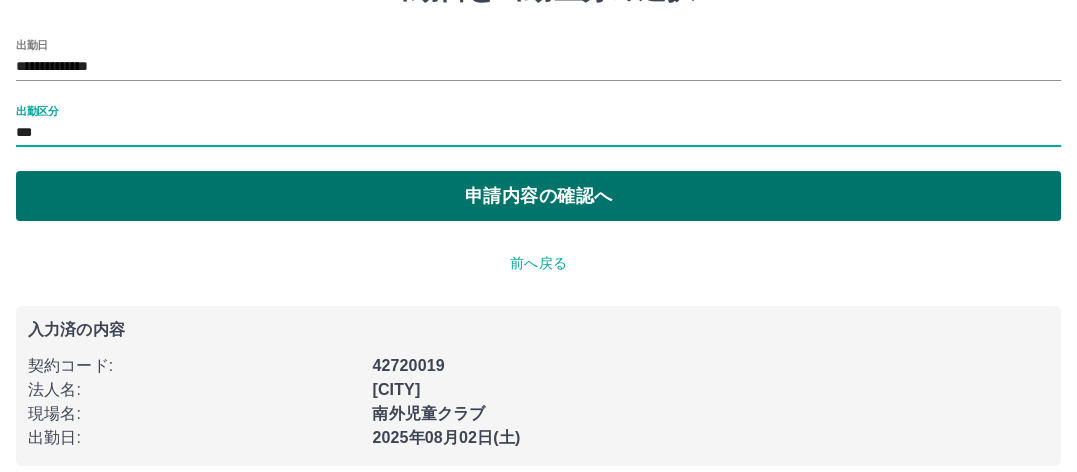 click on "申請内容の確認へ" at bounding box center [538, 196] 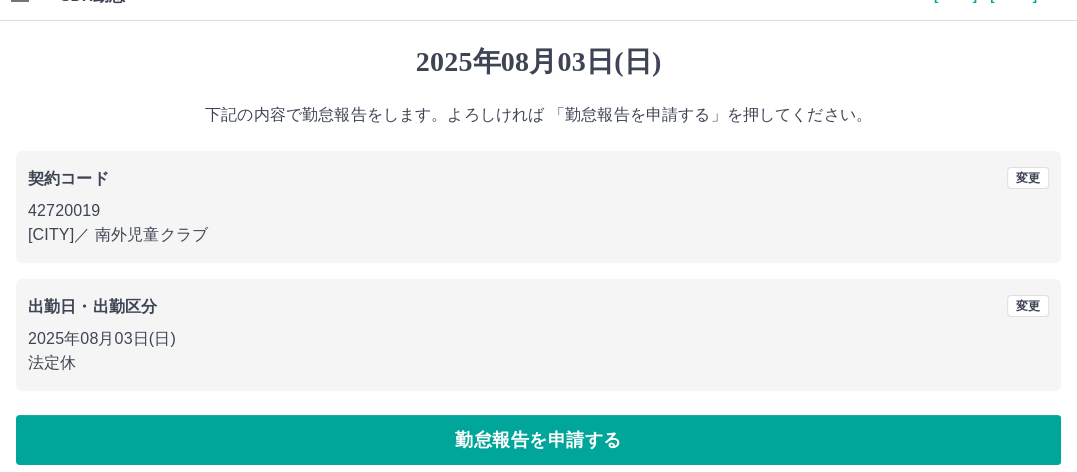 scroll, scrollTop: 44, scrollLeft: 0, axis: vertical 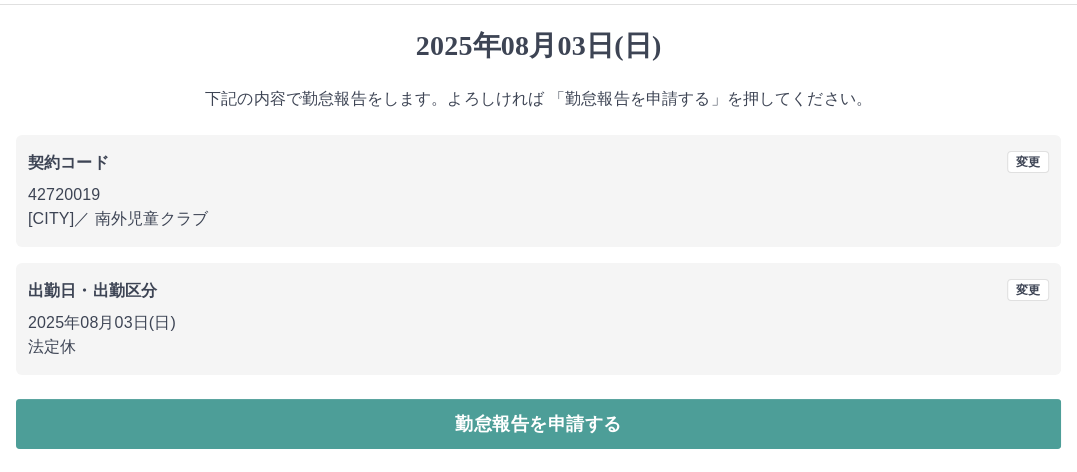 click on "勤怠報告を申請する" at bounding box center [538, 424] 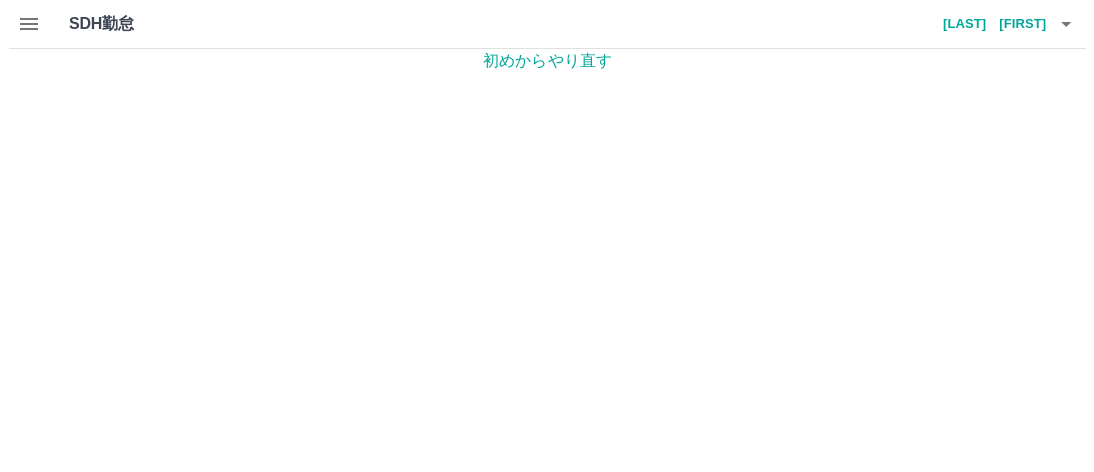 scroll, scrollTop: 0, scrollLeft: 0, axis: both 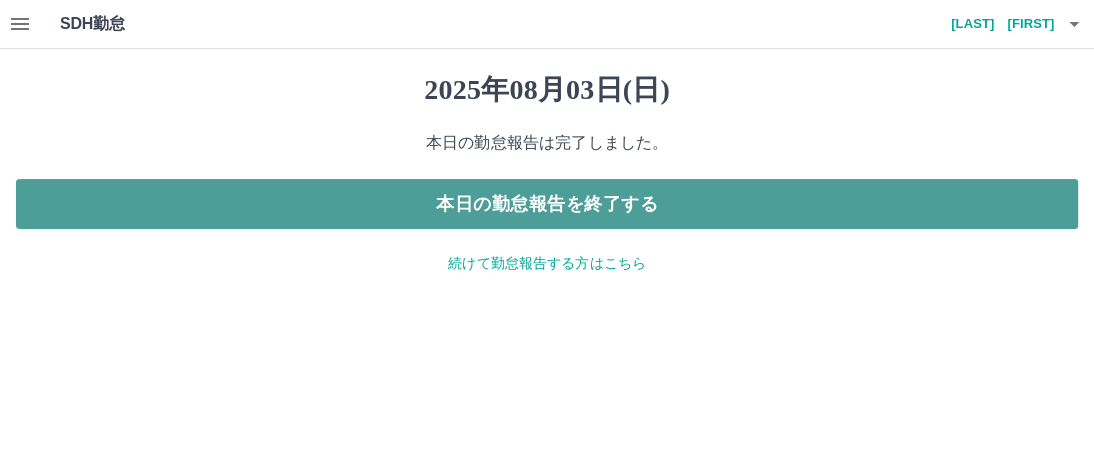click on "本日の勤怠報告を終了する" at bounding box center (547, 204) 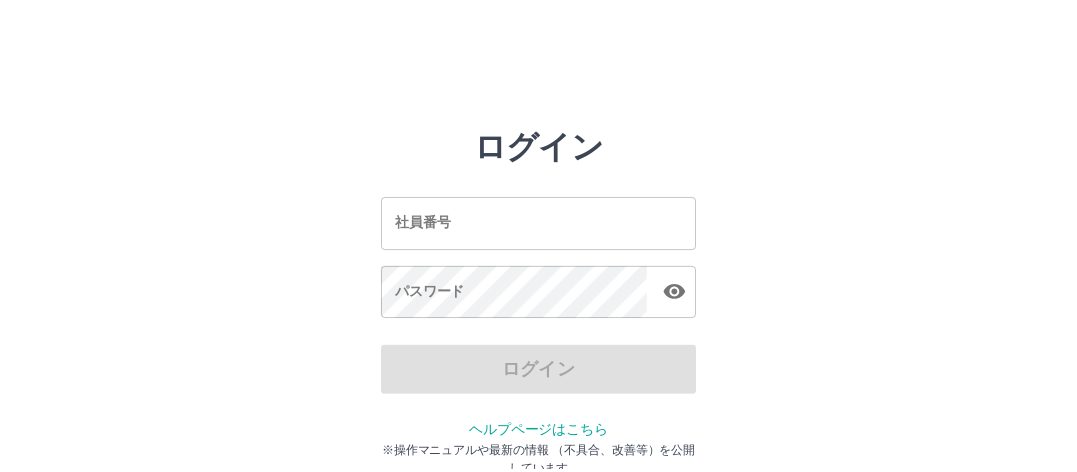 scroll, scrollTop: 0, scrollLeft: 0, axis: both 